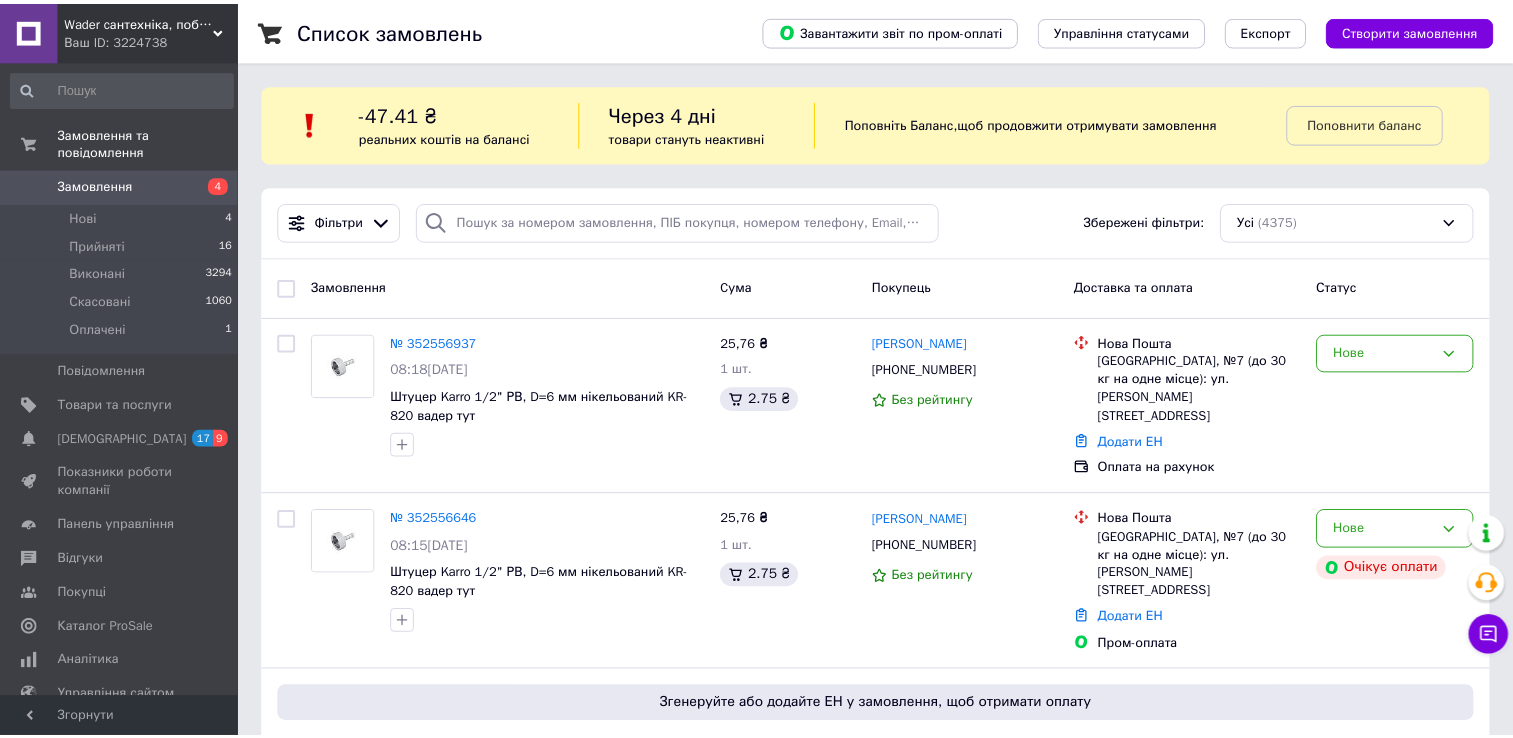 scroll, scrollTop: 0, scrollLeft: 0, axis: both 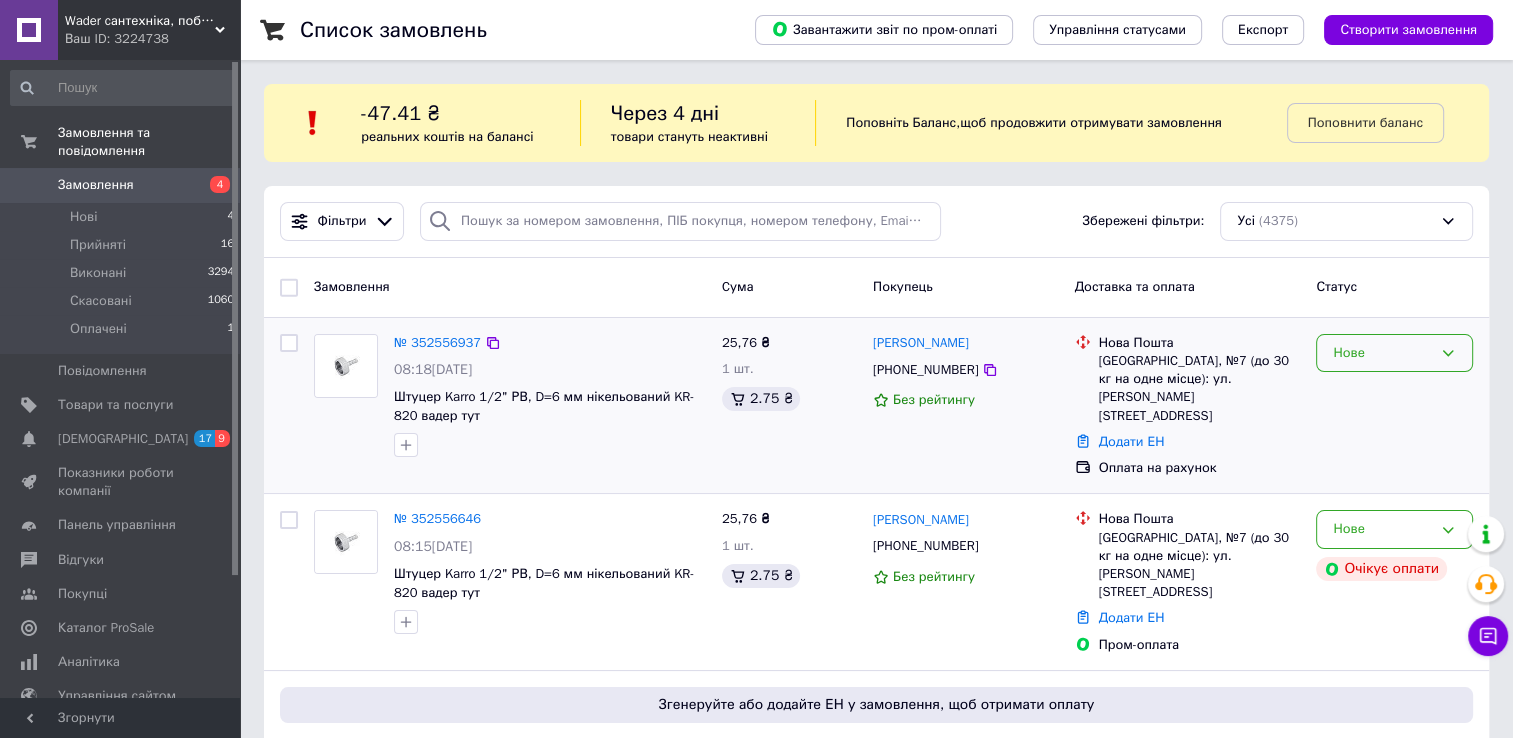 click on "Нове" at bounding box center [1394, 353] 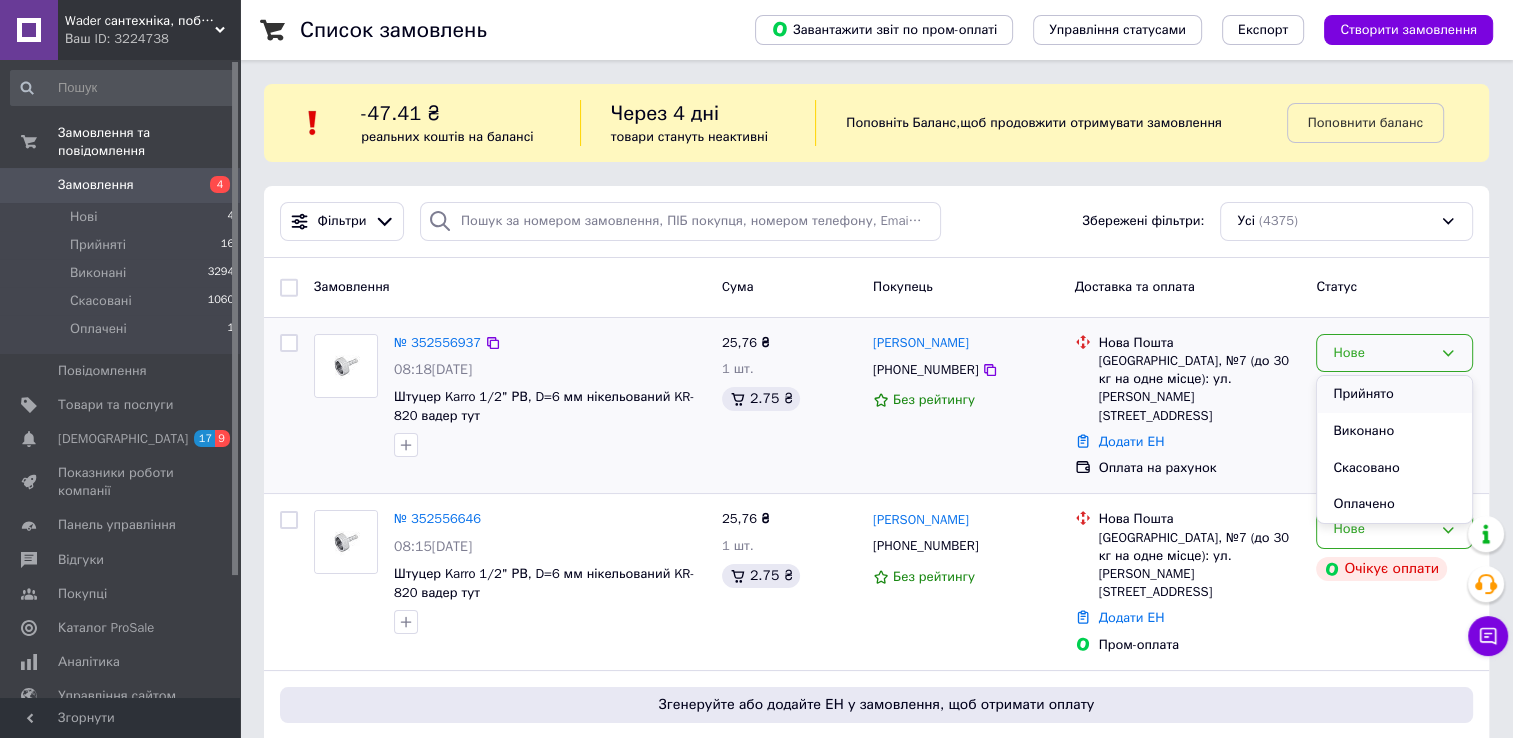 click on "Прийнято" at bounding box center [1394, 394] 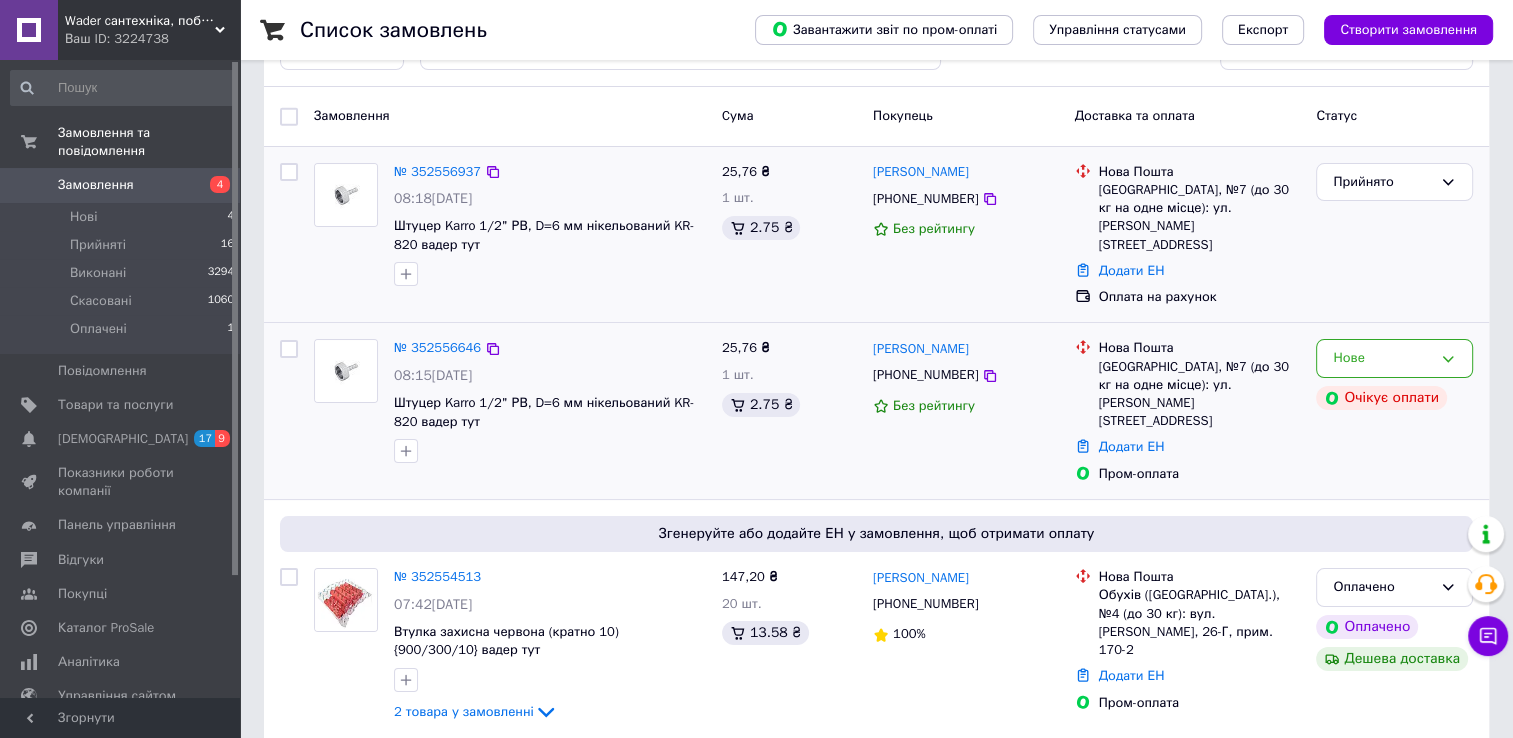 scroll, scrollTop: 200, scrollLeft: 0, axis: vertical 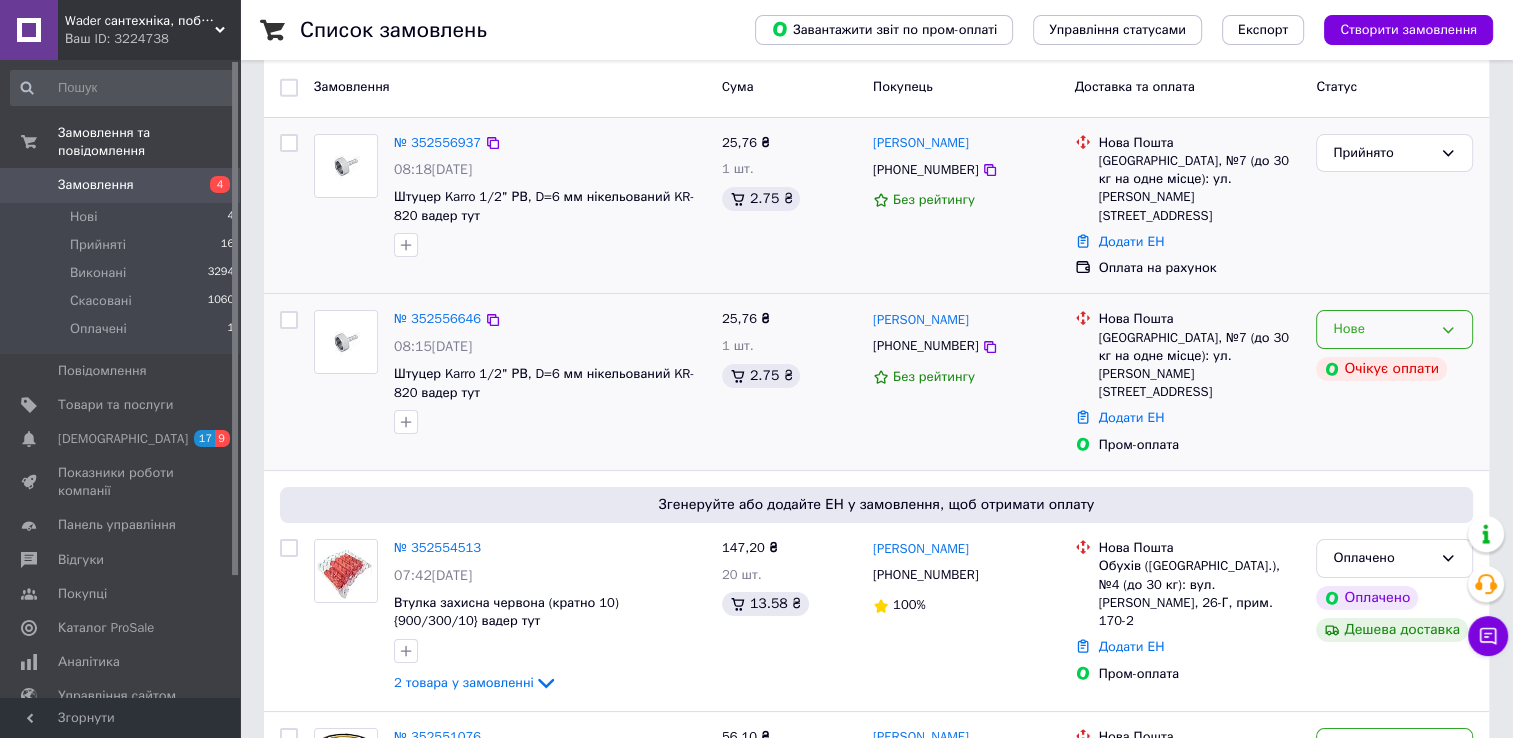 click 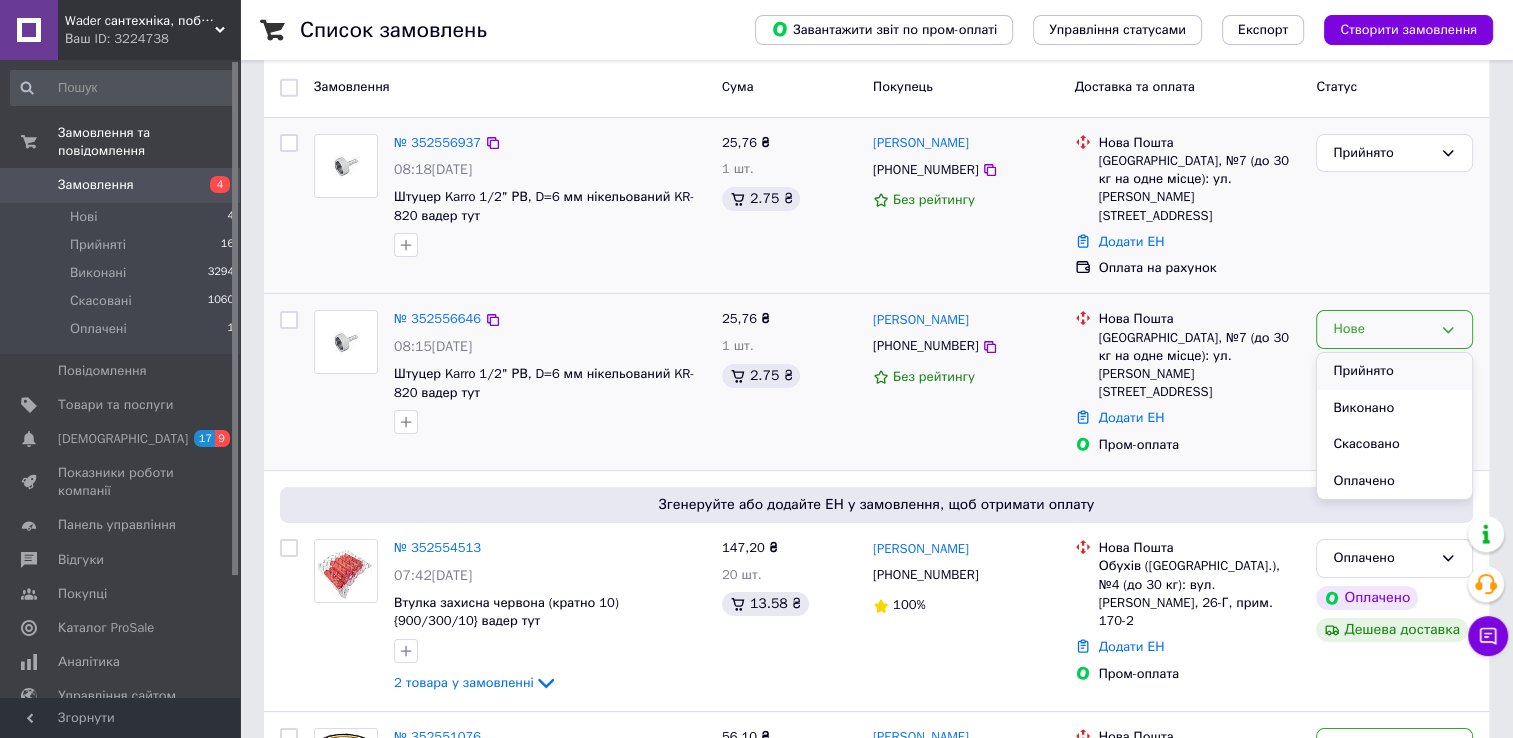 click on "Прийнято" at bounding box center [1394, 371] 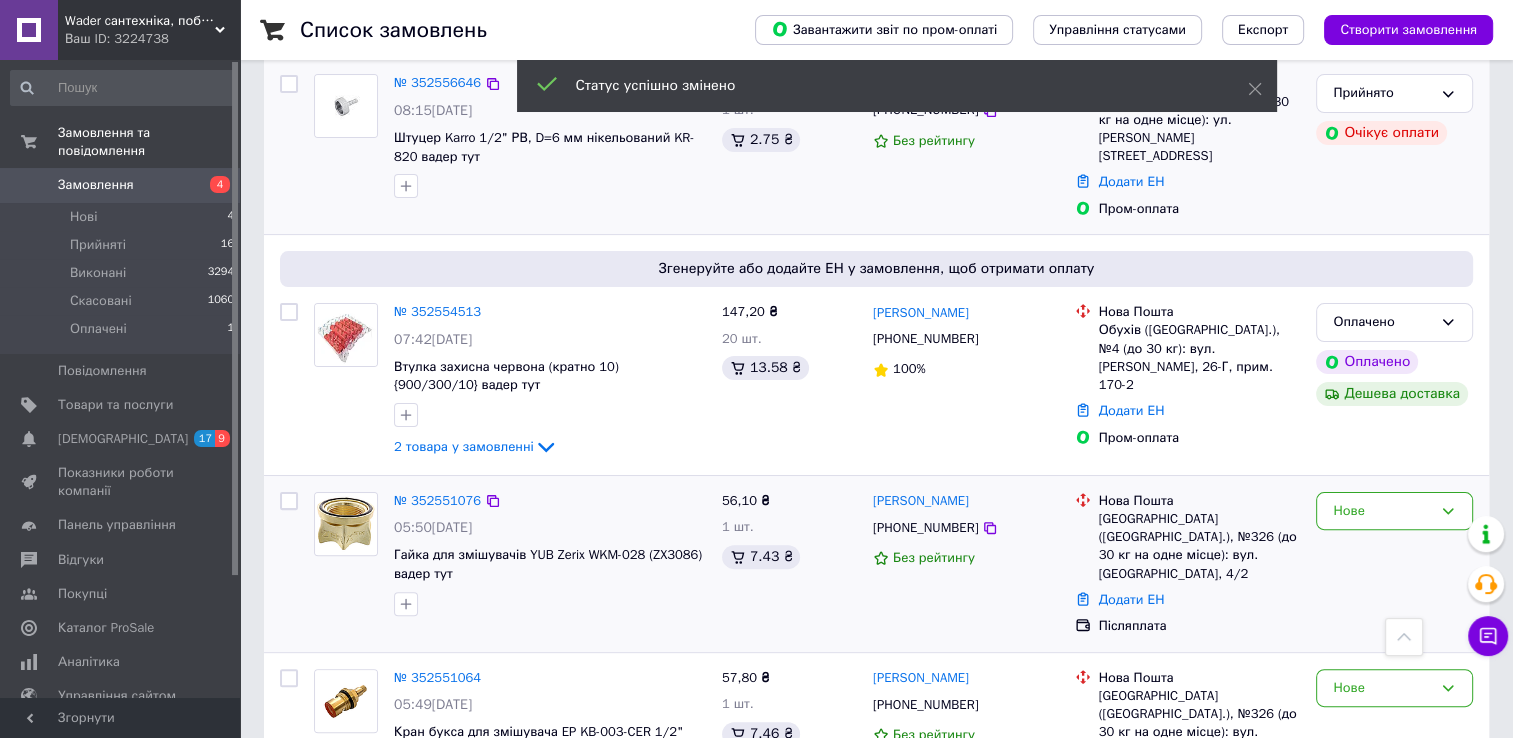 scroll, scrollTop: 500, scrollLeft: 0, axis: vertical 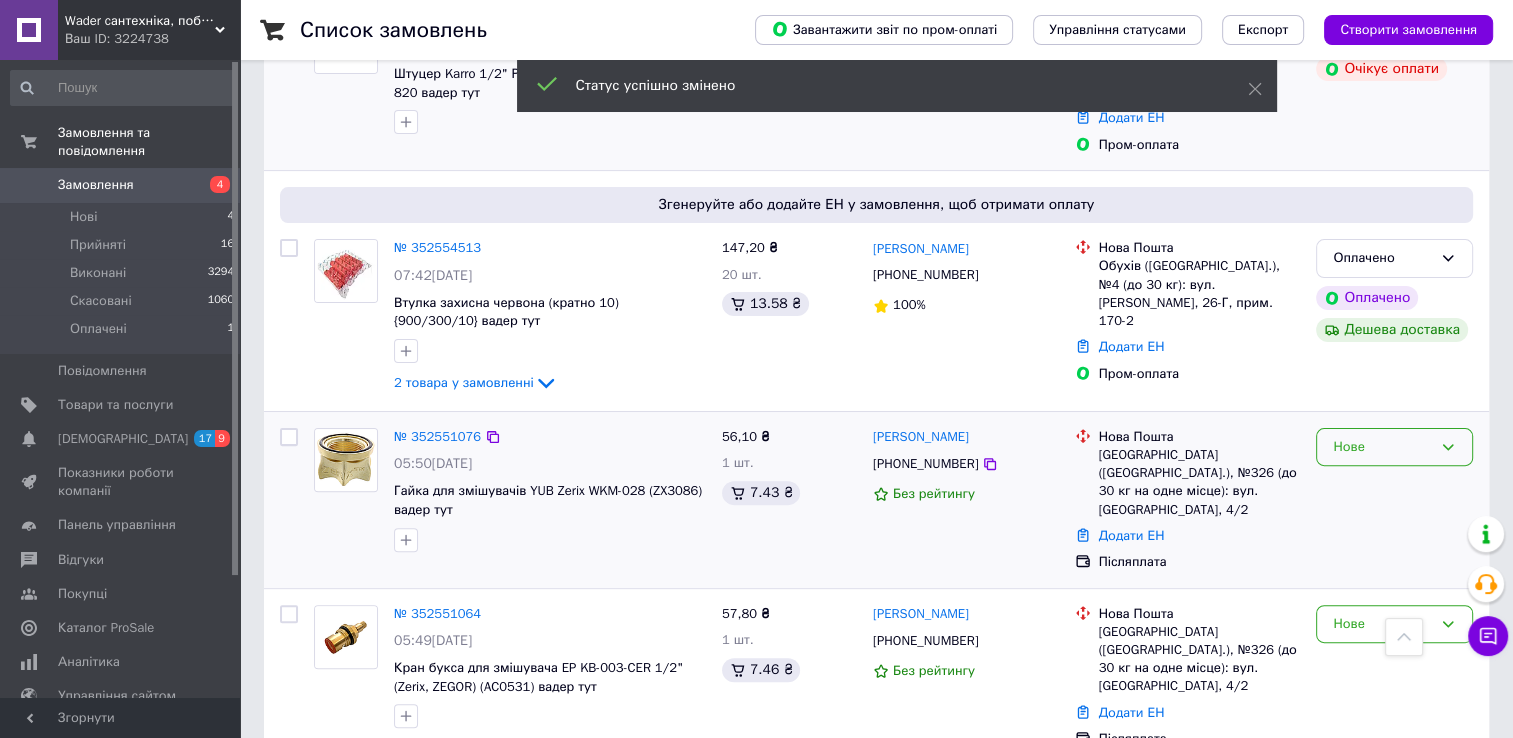 click on "Нове" at bounding box center (1394, 447) 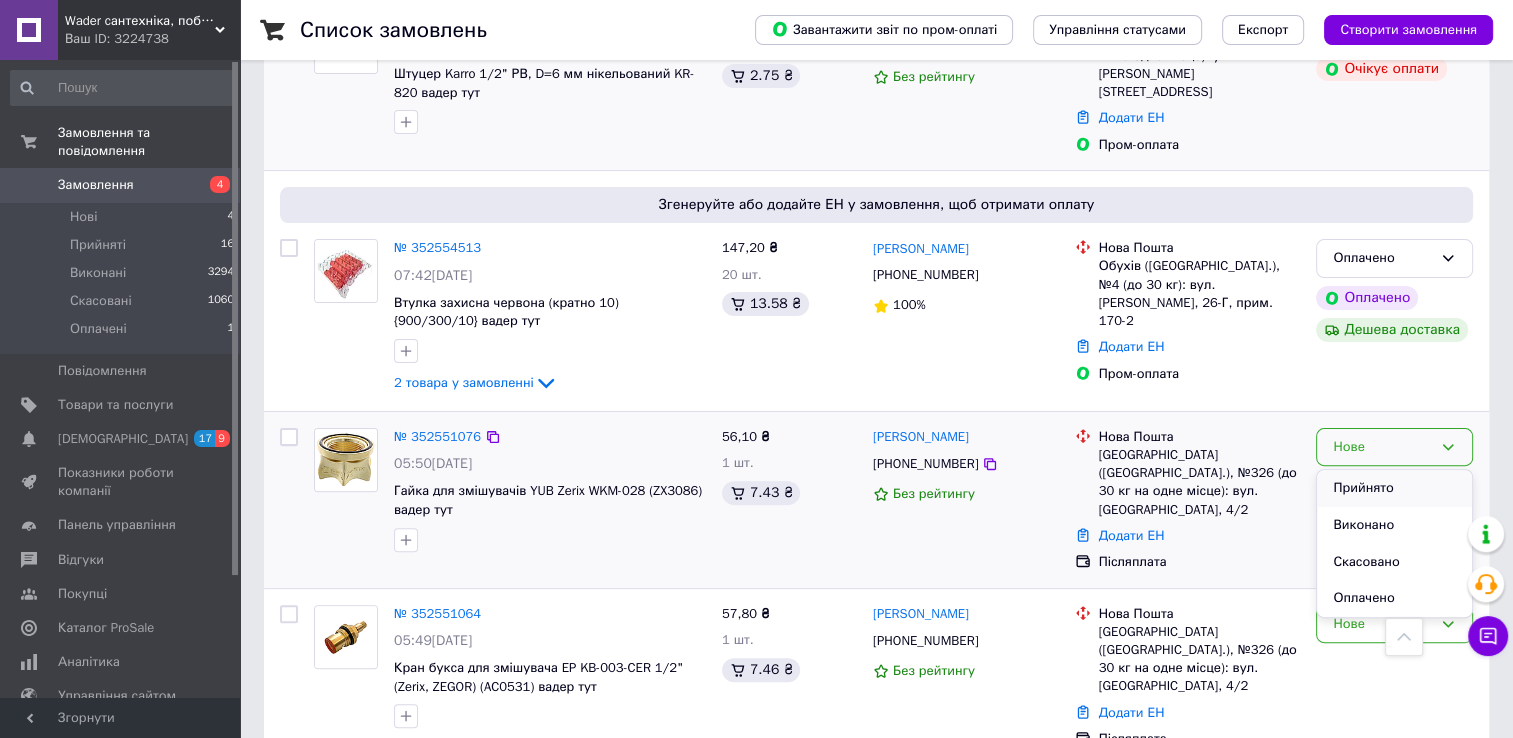 click on "Прийнято" at bounding box center (1394, 488) 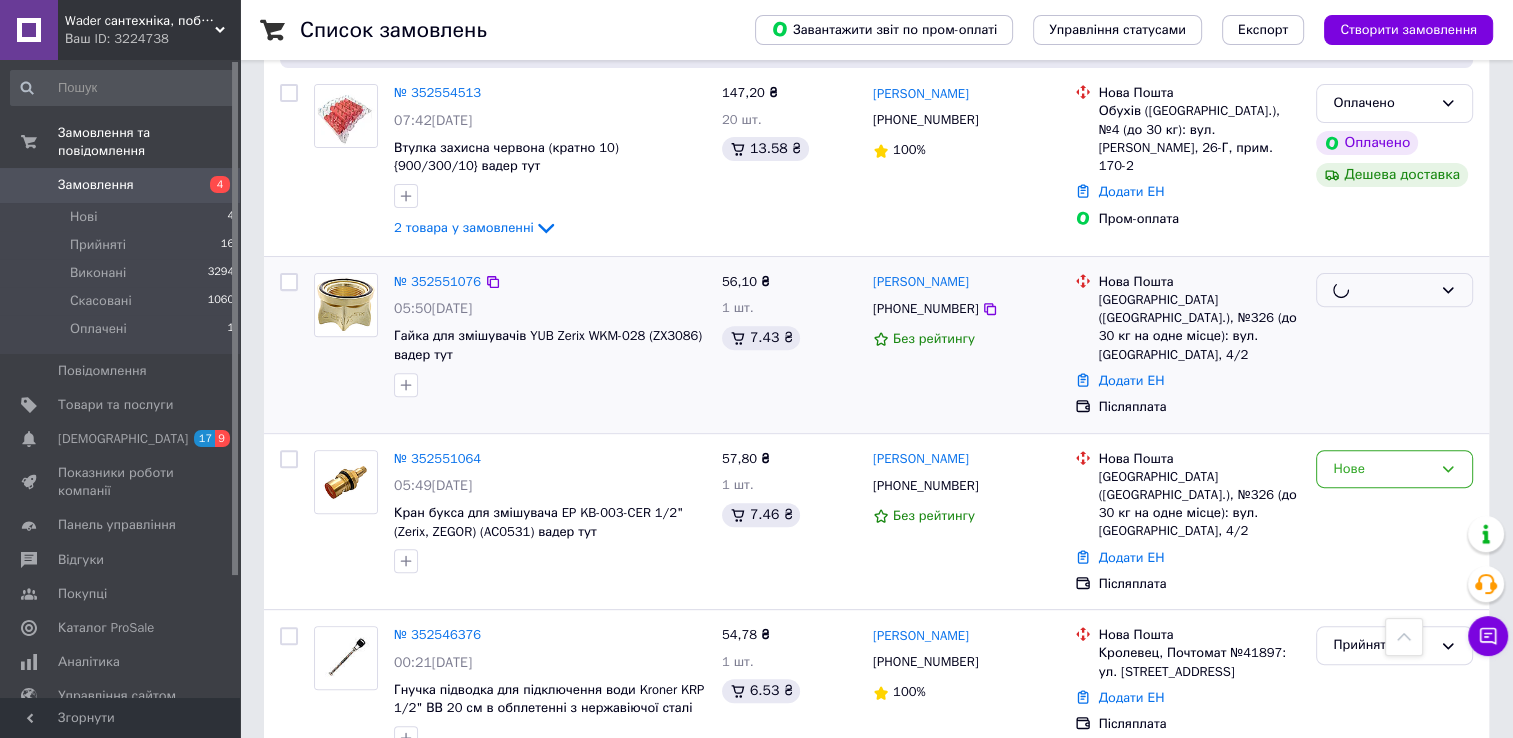 scroll, scrollTop: 700, scrollLeft: 0, axis: vertical 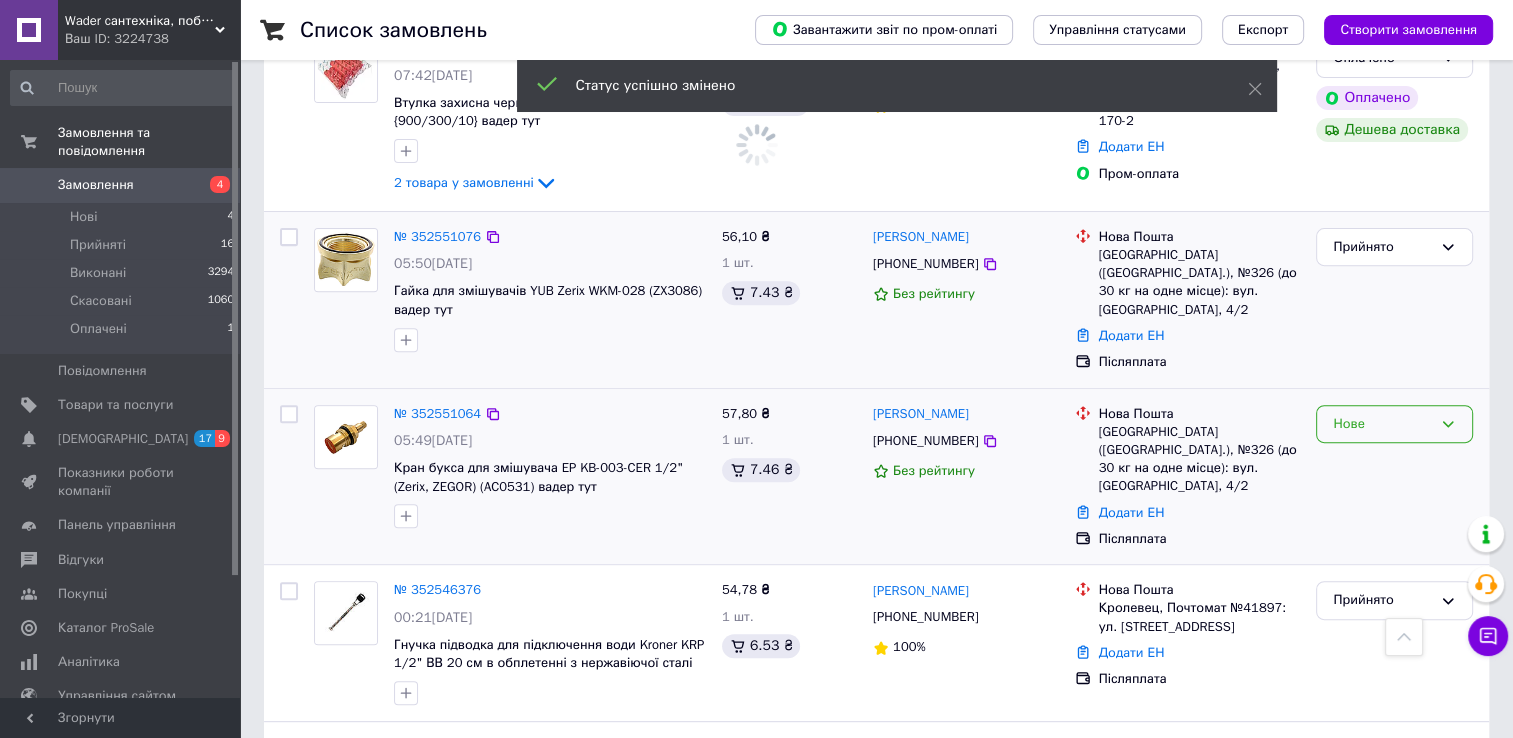 click on "Нове" at bounding box center [1382, 424] 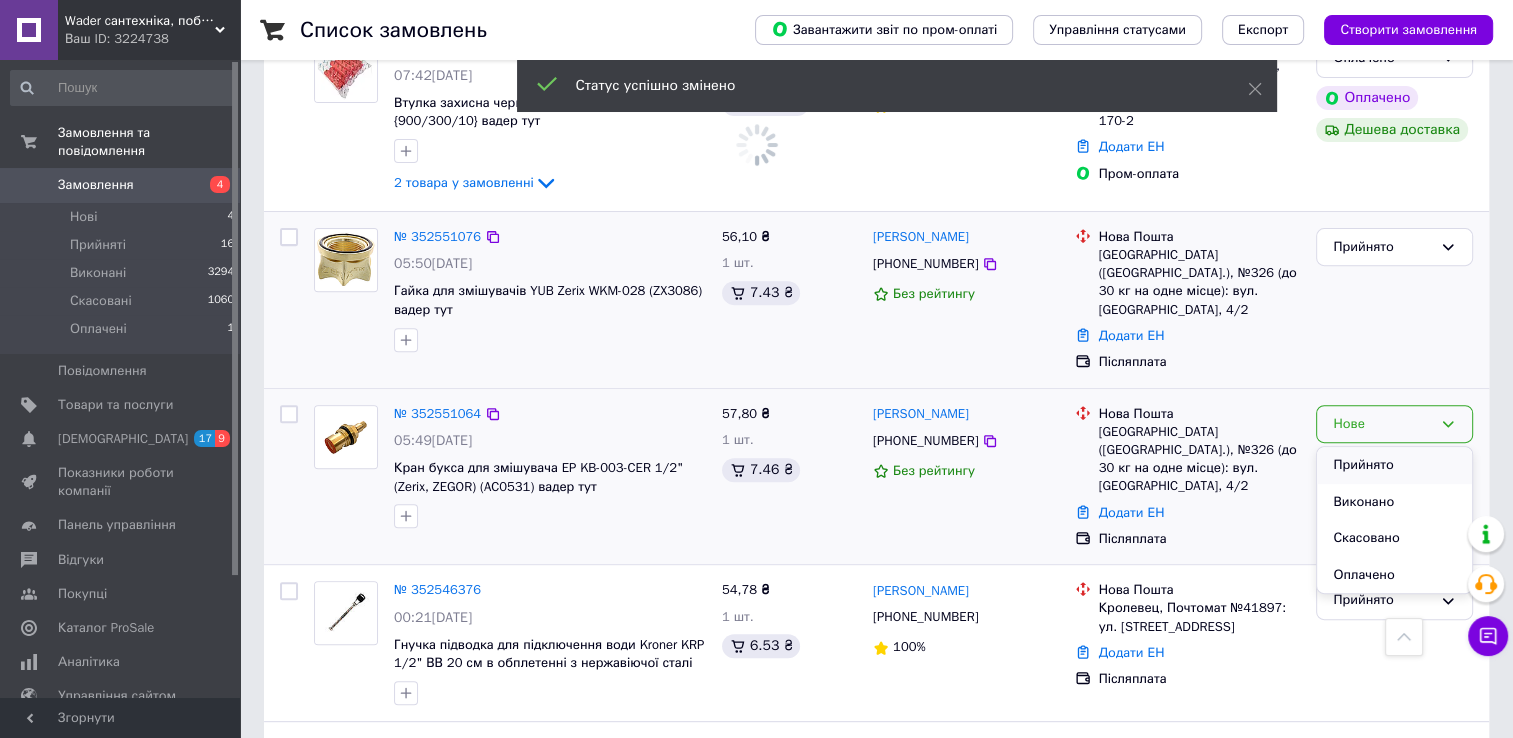 click on "Прийнято" at bounding box center (1394, 465) 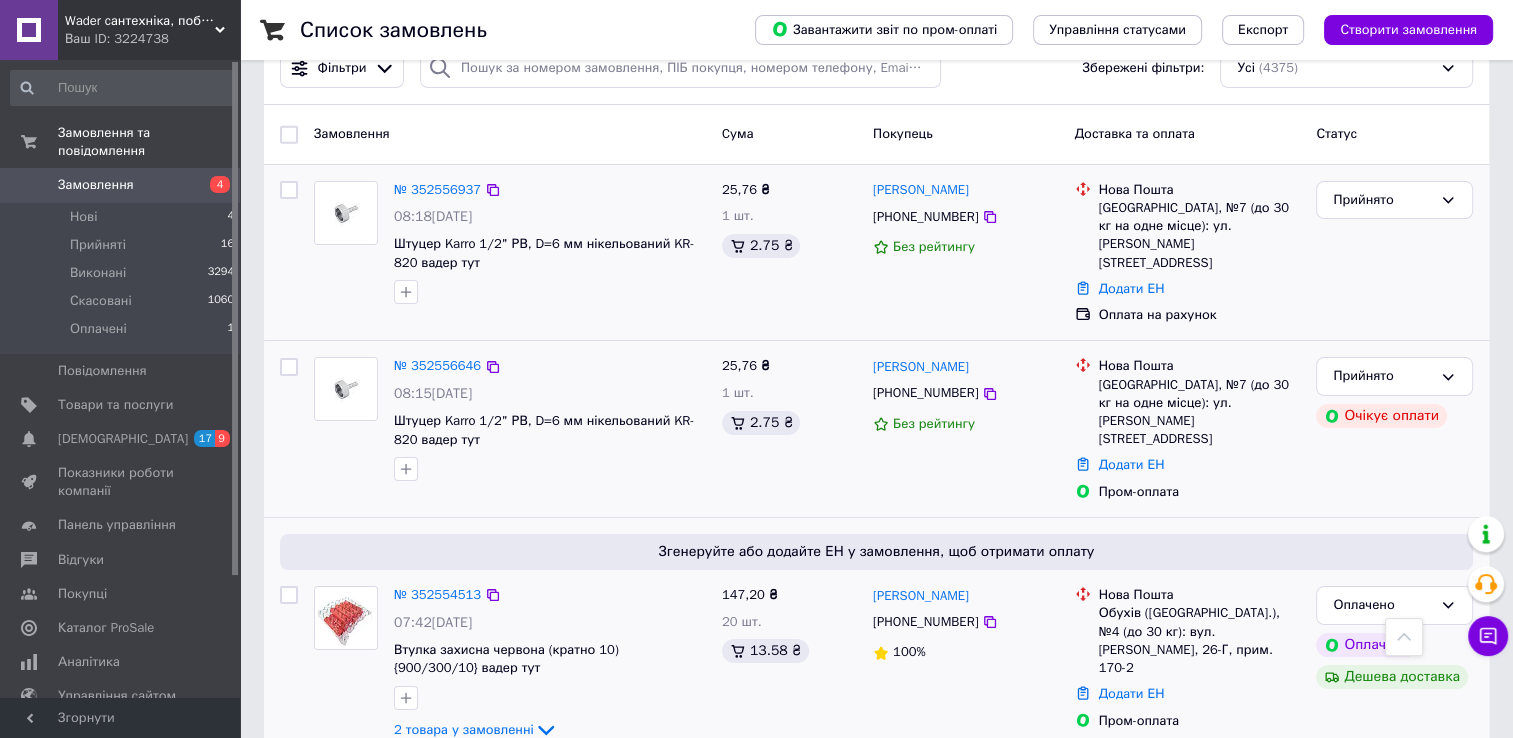 scroll, scrollTop: 0, scrollLeft: 0, axis: both 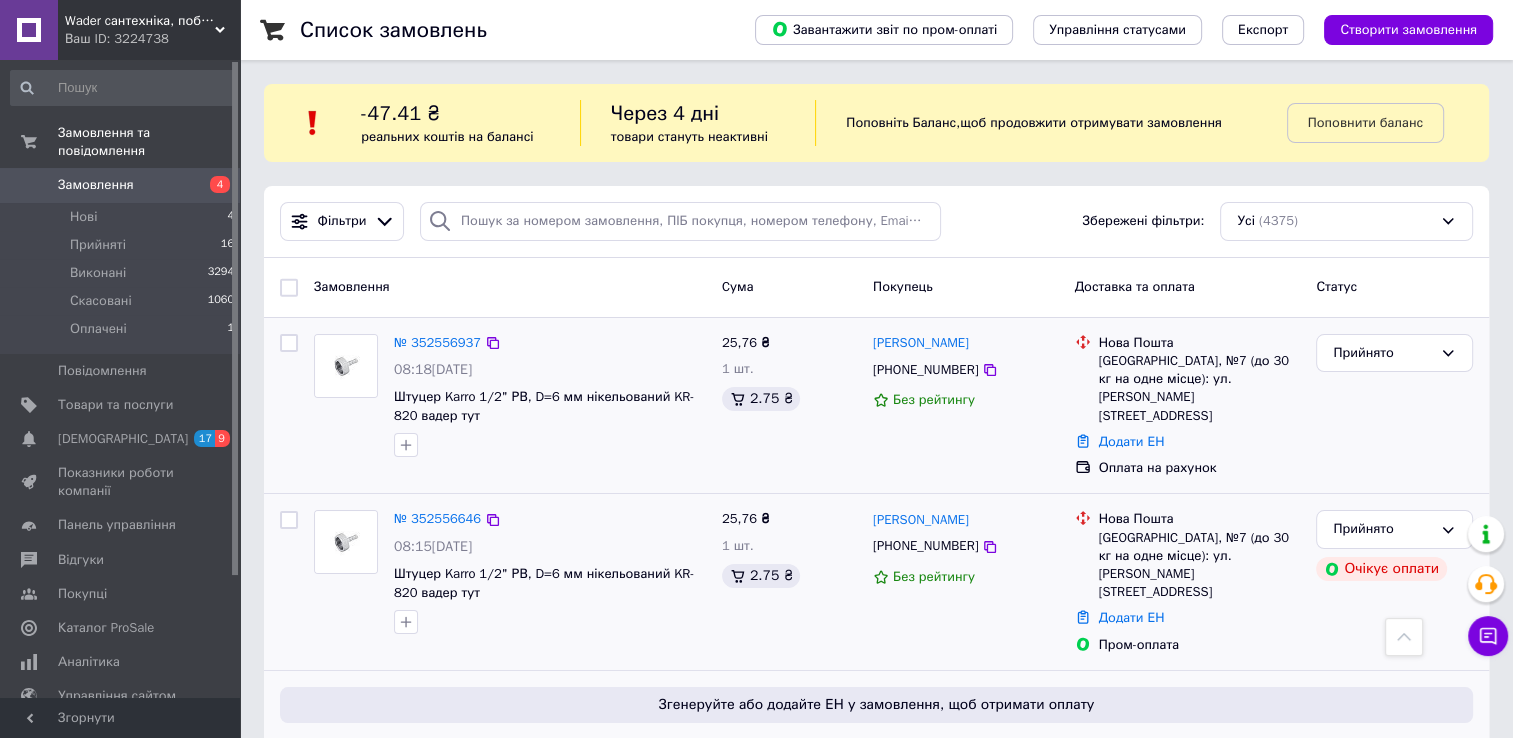 drag, startPoint x: 1115, startPoint y: 453, endPoint x: 1104, endPoint y: 250, distance: 203.2978 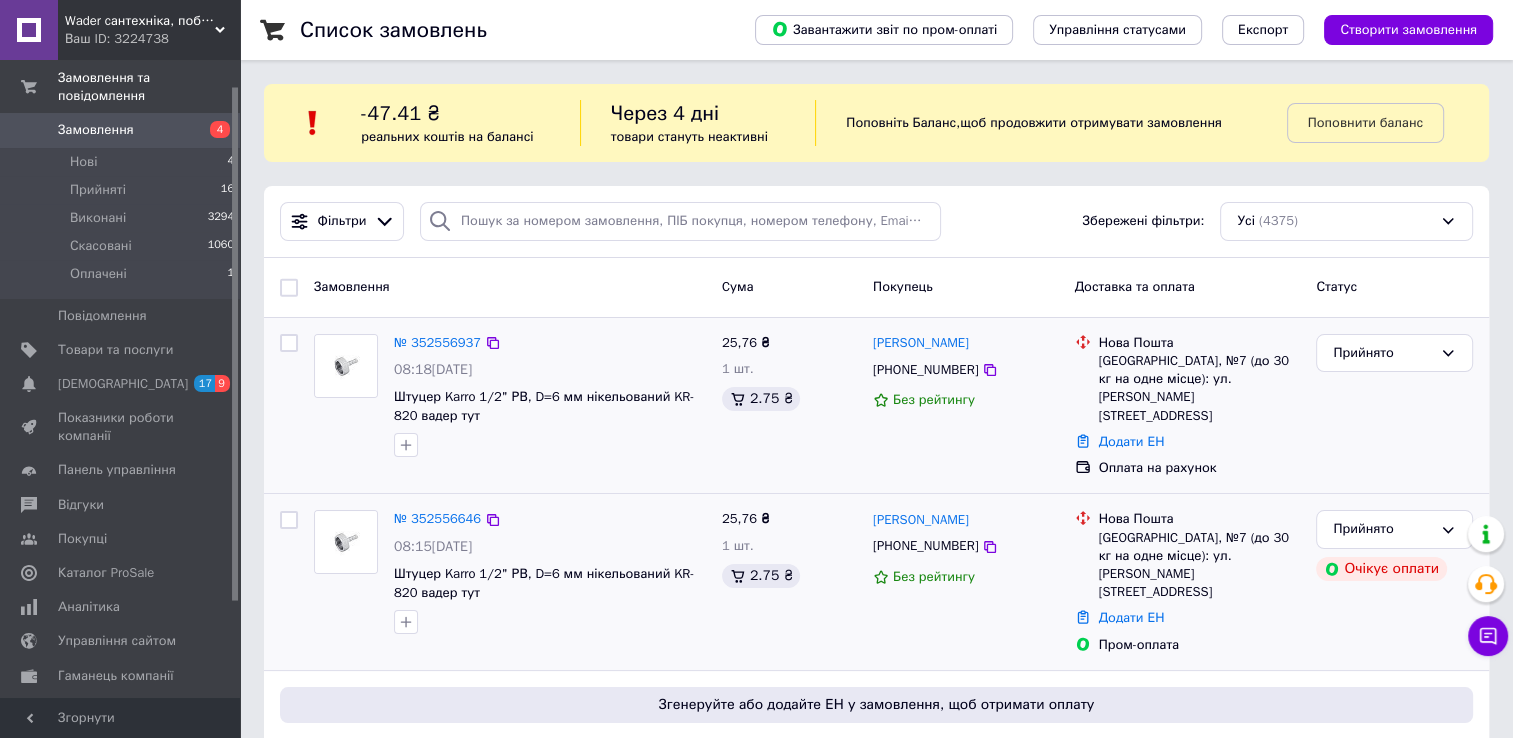 scroll, scrollTop: 151, scrollLeft: 0, axis: vertical 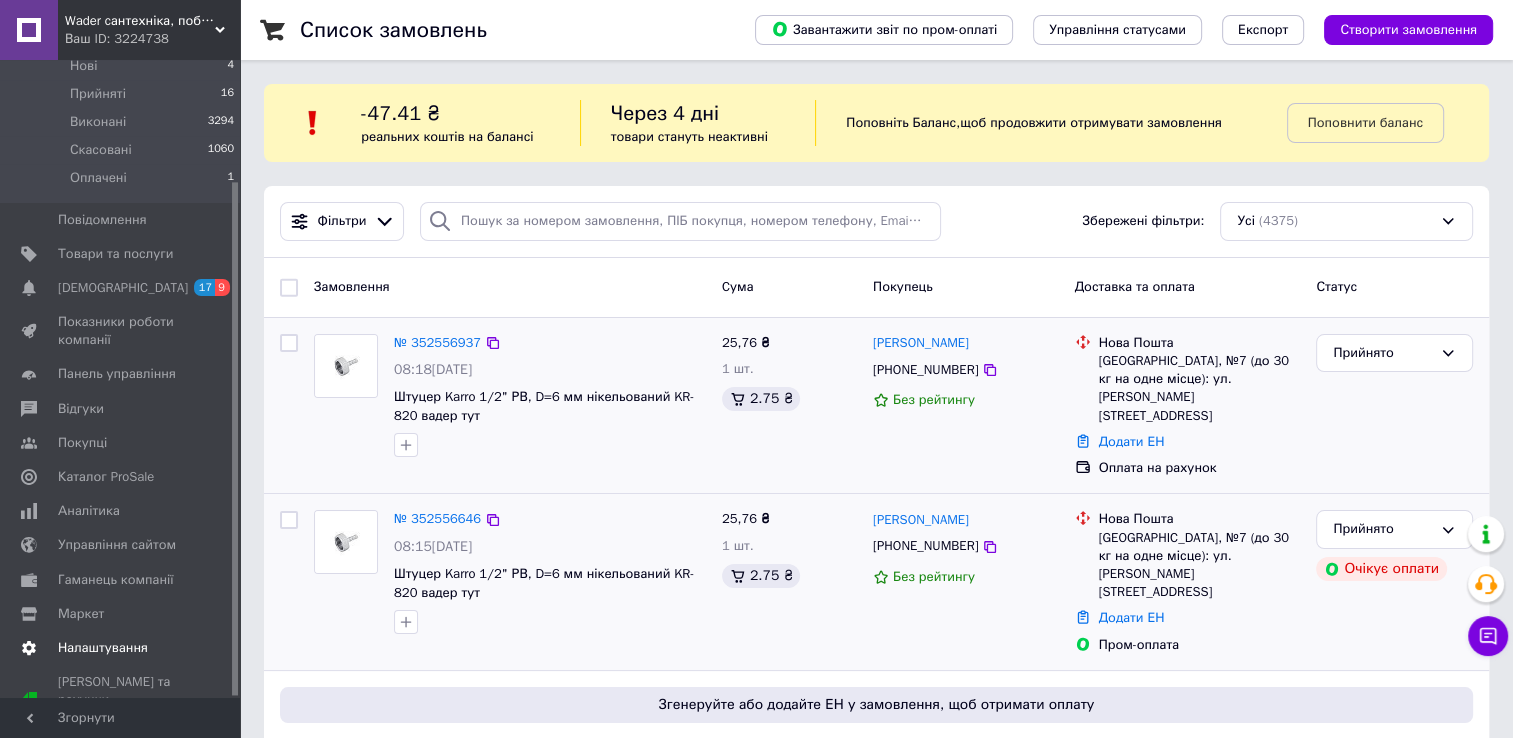 click on "Налаштування" at bounding box center (123, 648) 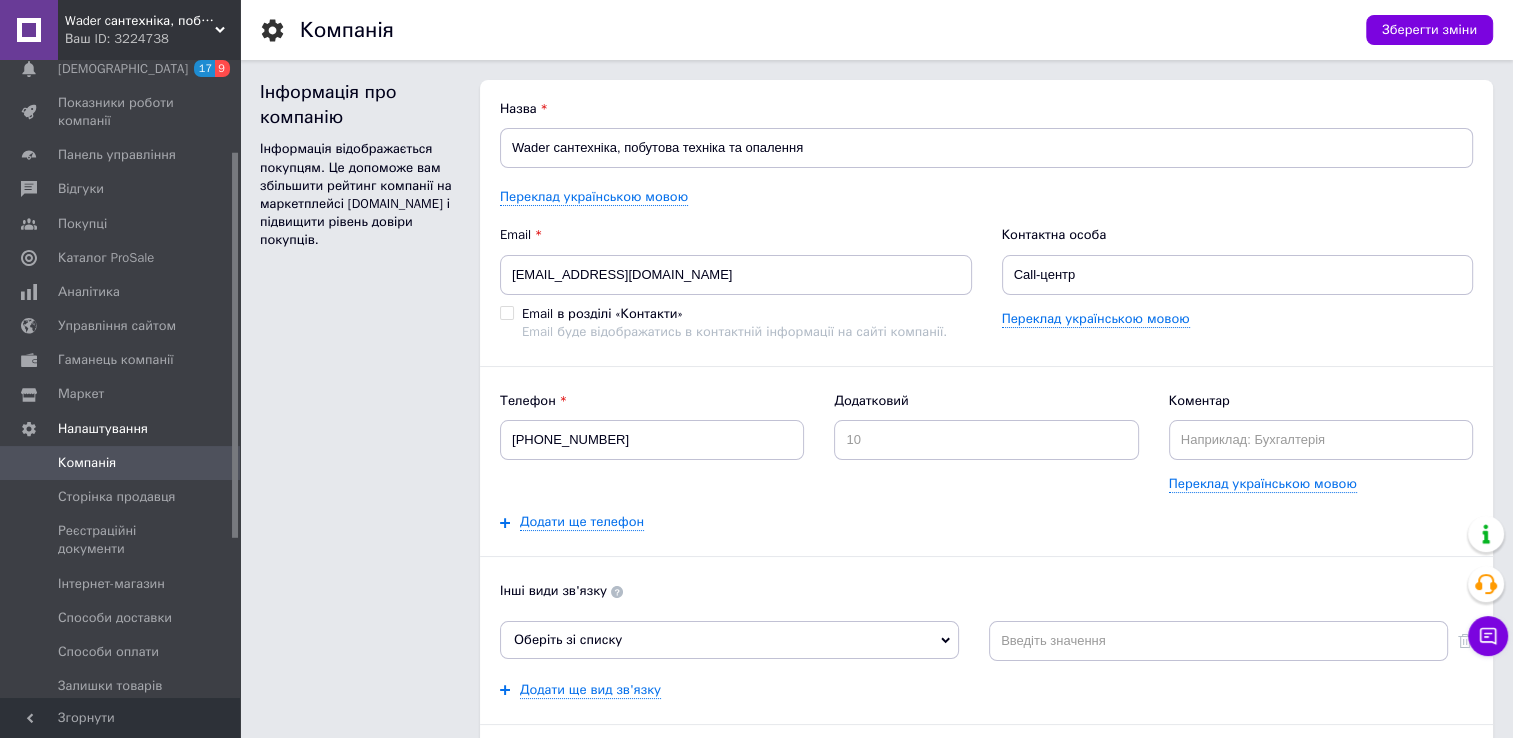 scroll, scrollTop: 0, scrollLeft: 0, axis: both 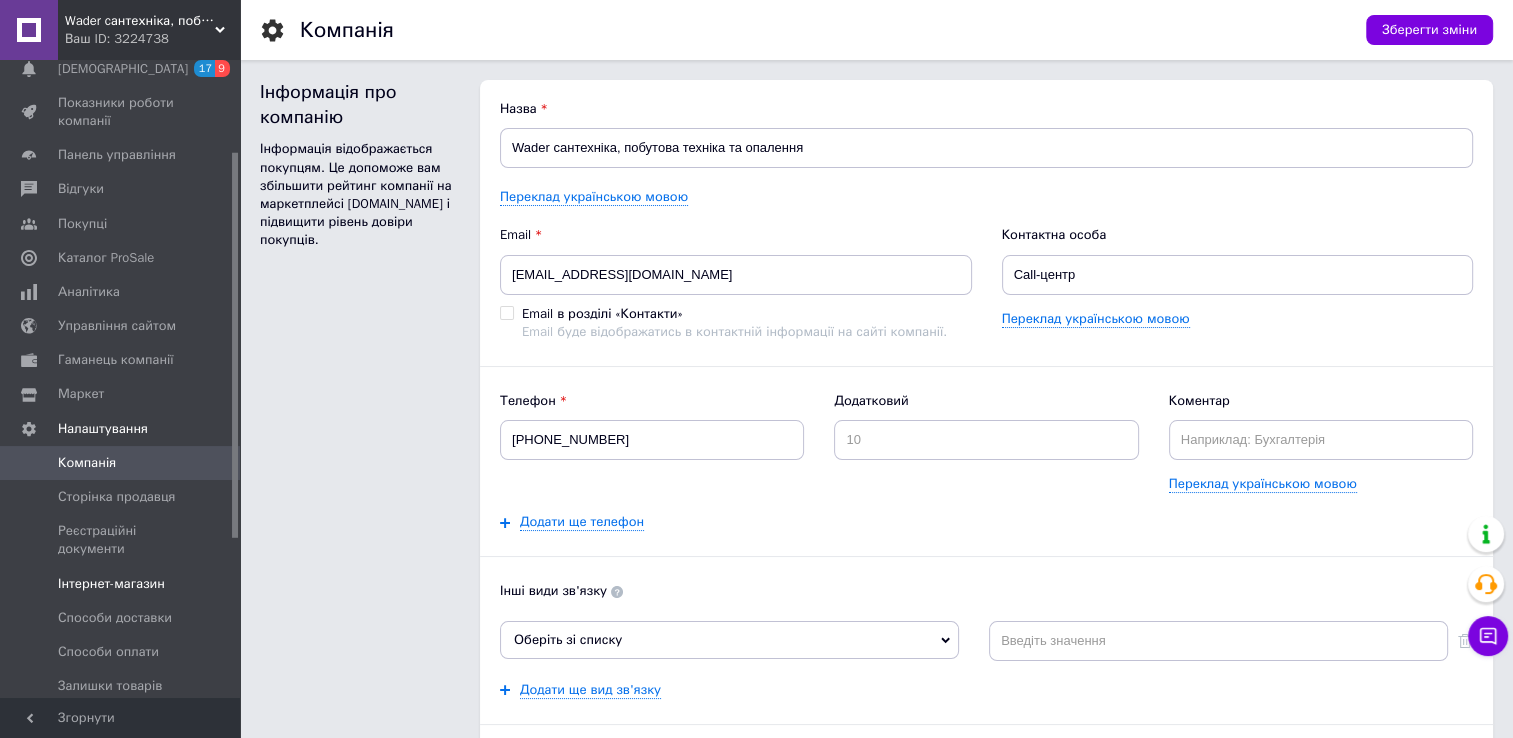 click on "Інтернет-магазин" at bounding box center [123, 584] 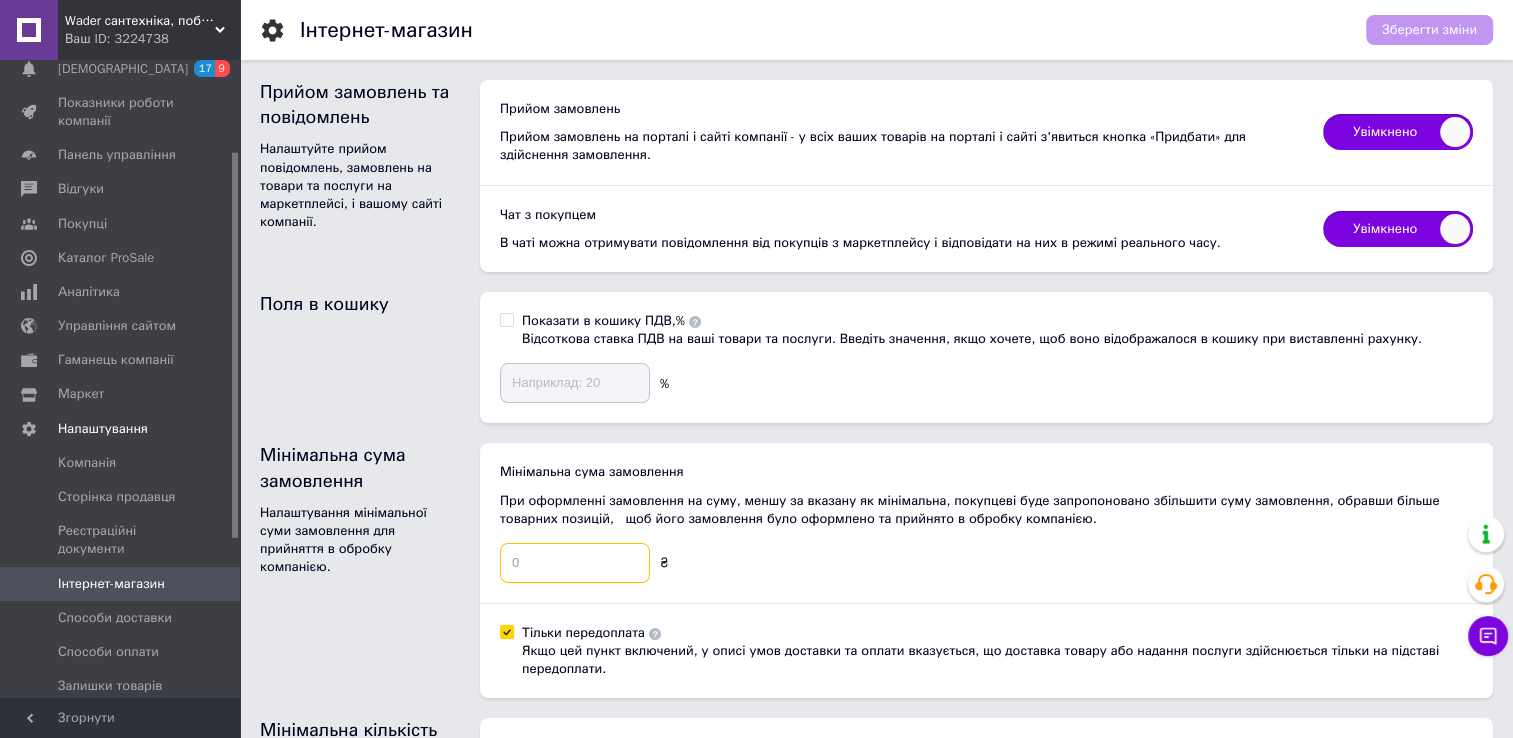 click at bounding box center [575, 563] 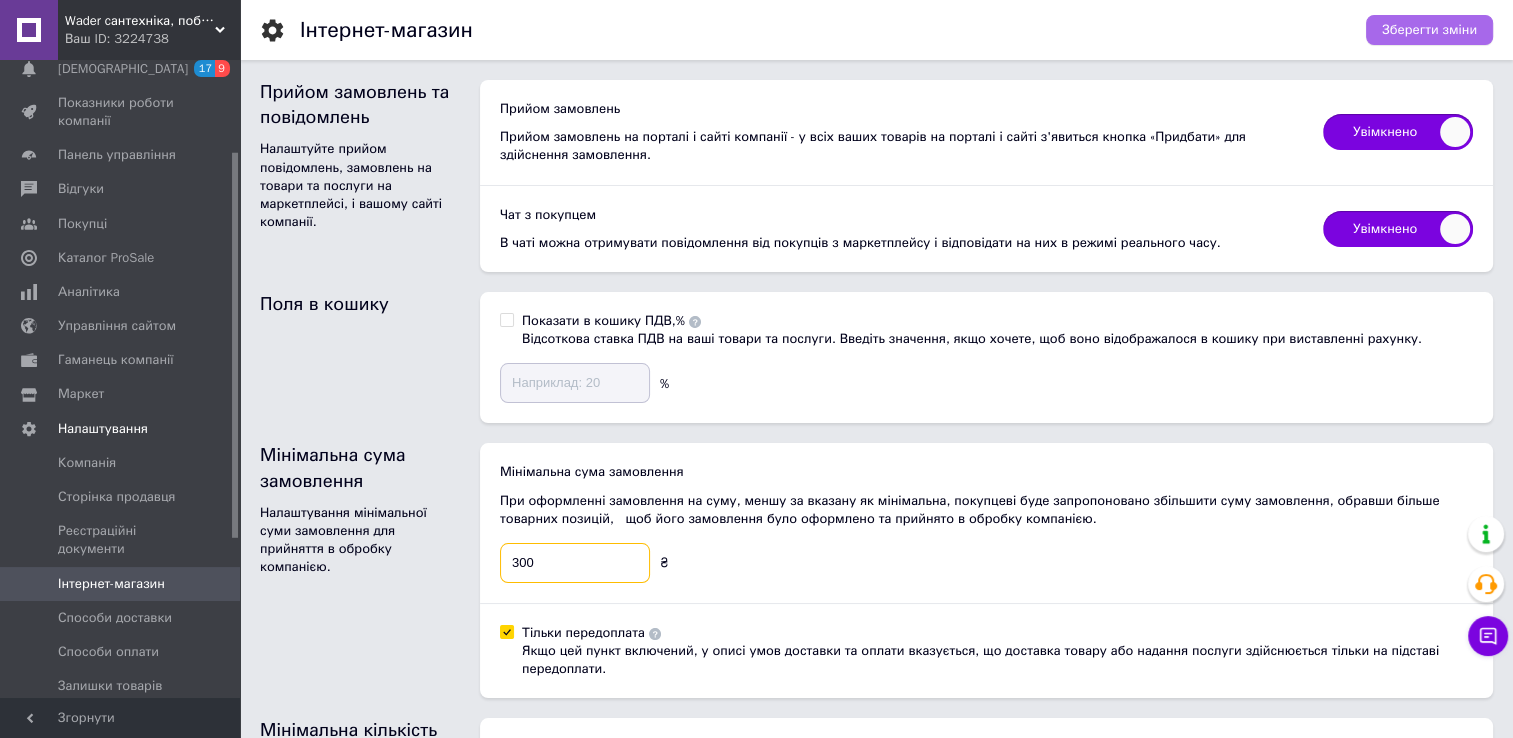 type on "300" 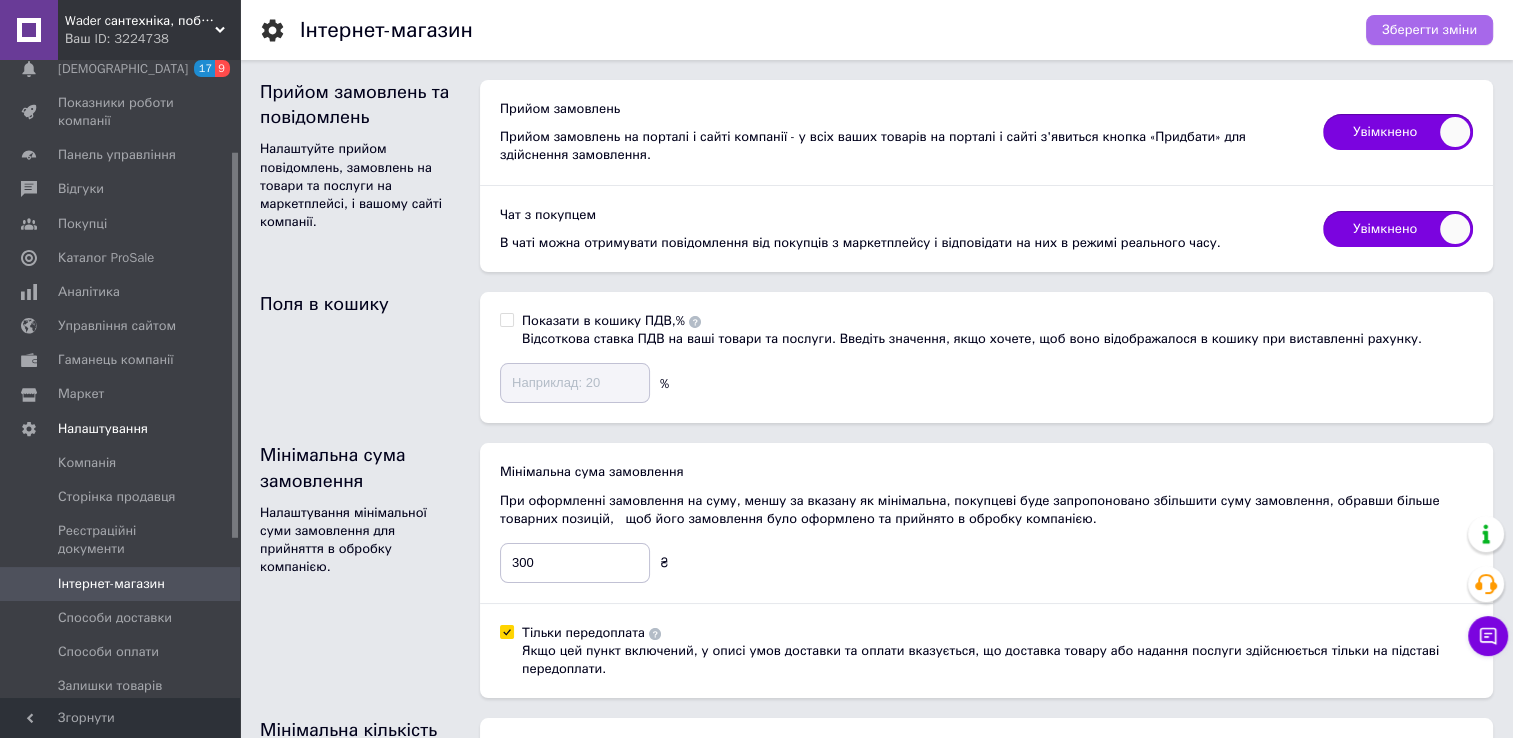 click on "Зберегти зміни" at bounding box center (1429, 30) 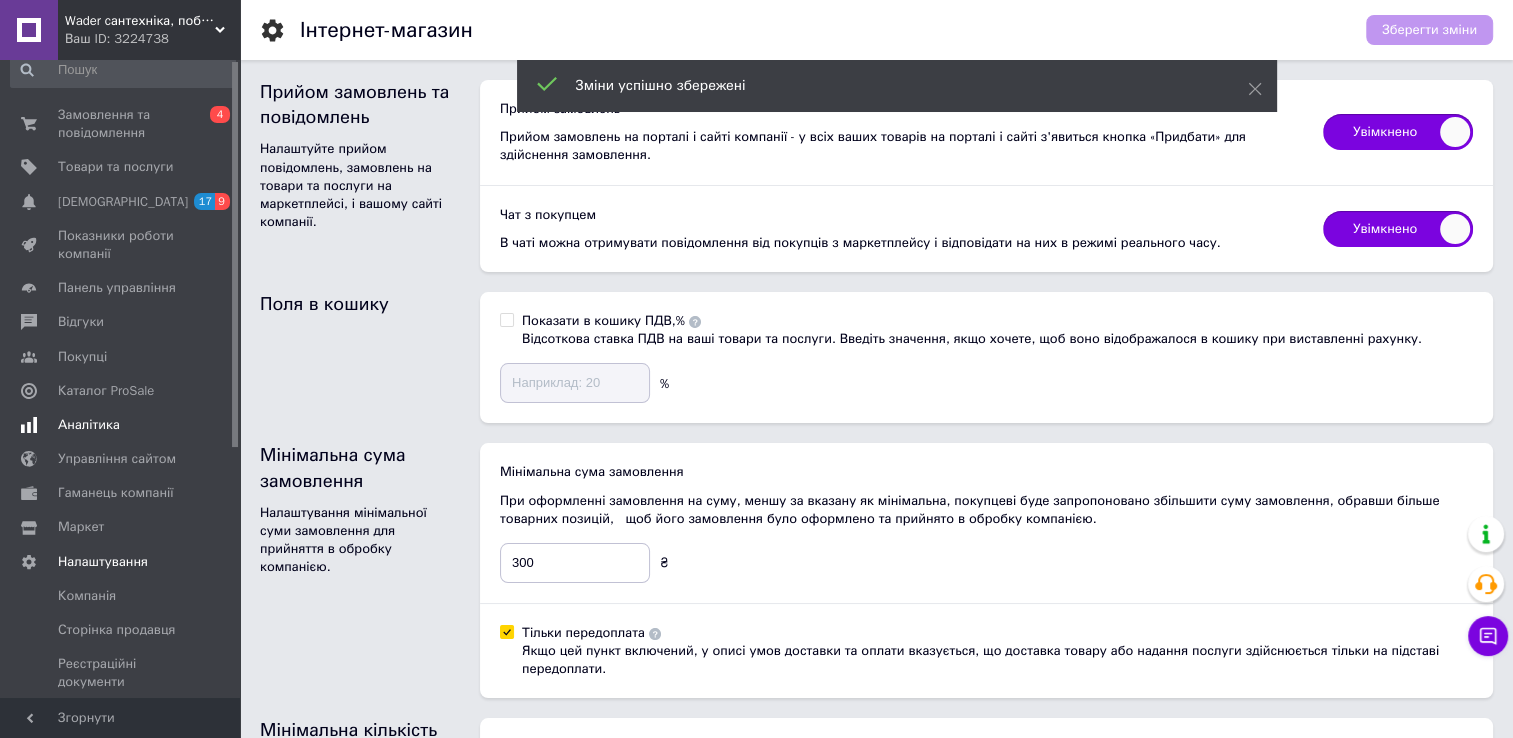 scroll, scrollTop: 0, scrollLeft: 0, axis: both 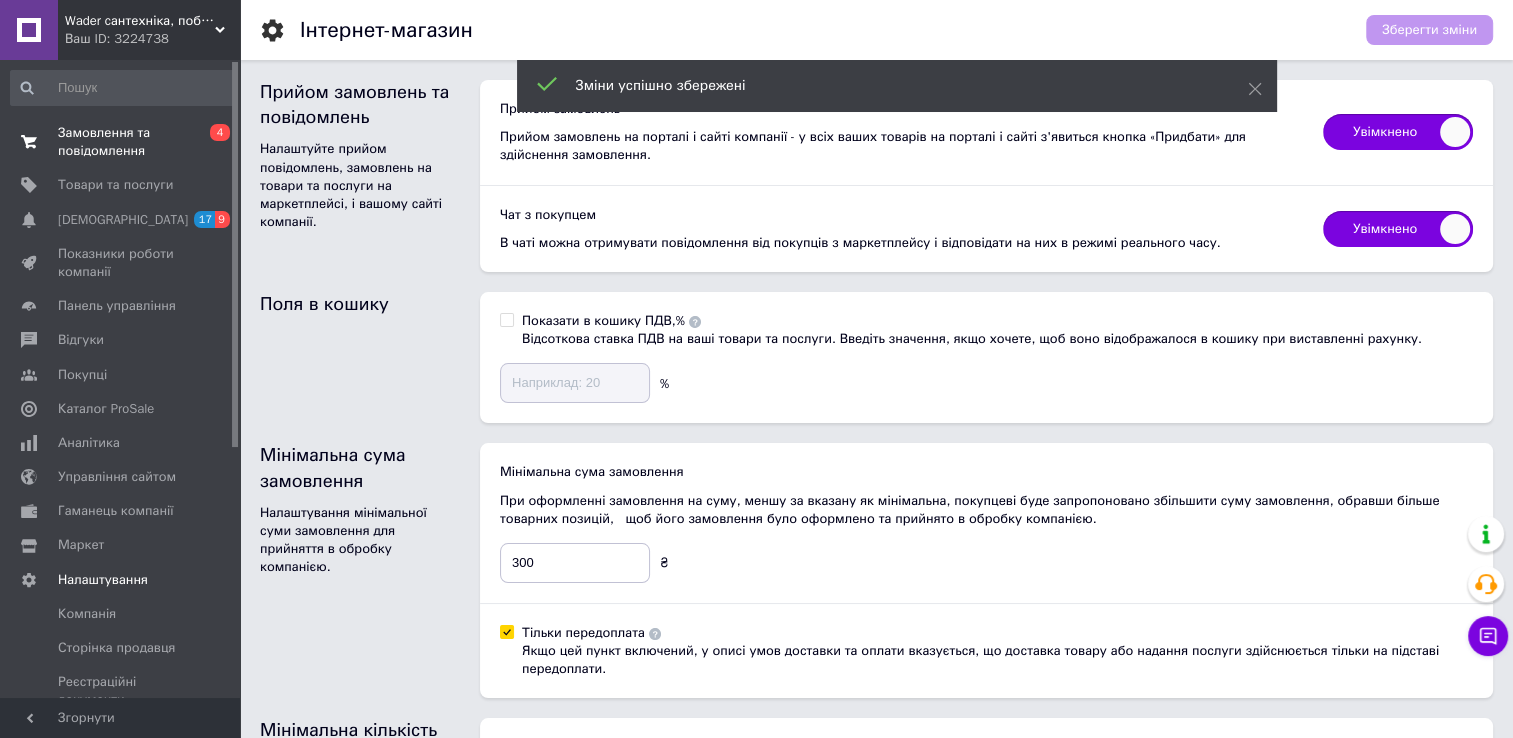 click on "Замовлення та повідомлення 0 4" at bounding box center (123, 142) 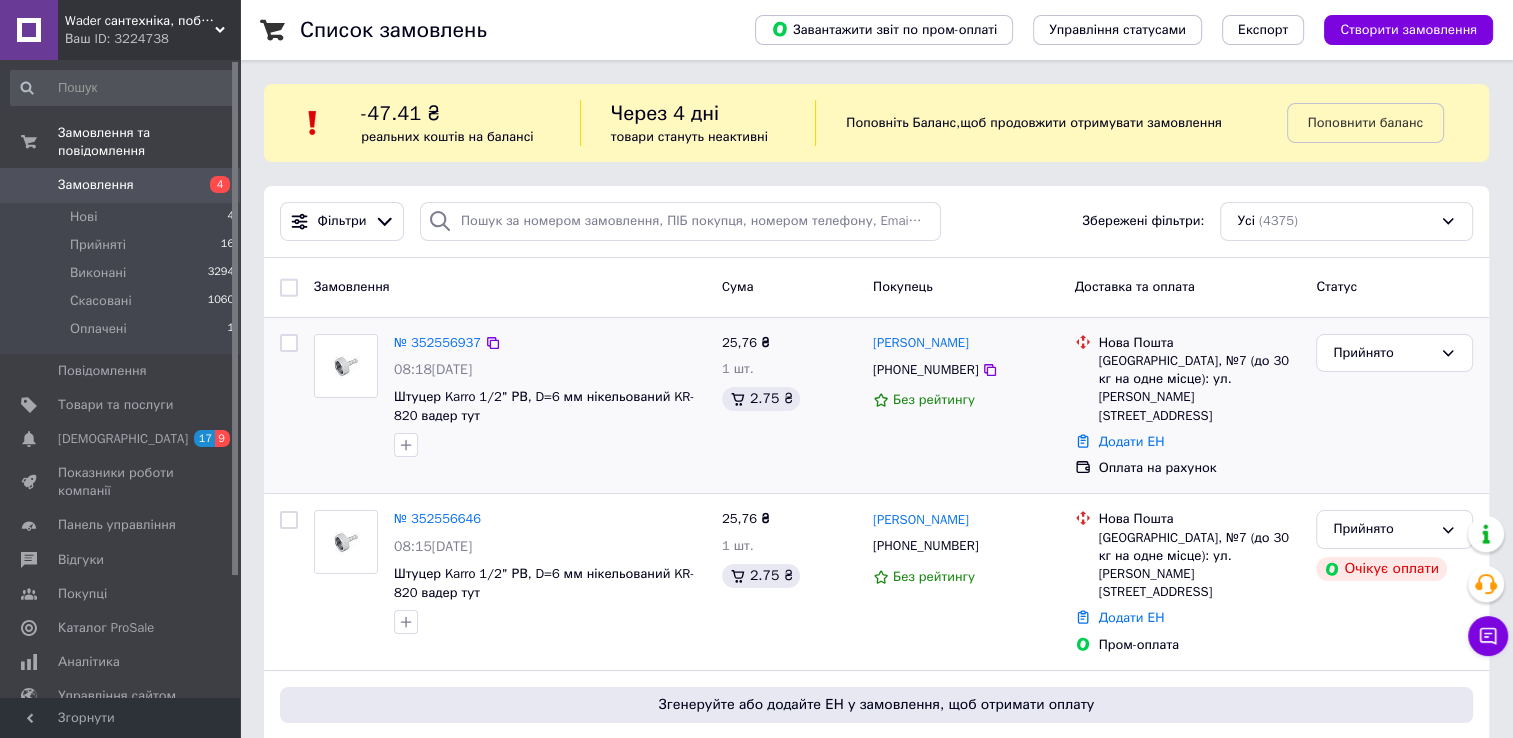 click on "[PERSON_NAME] [PHONE_NUMBER] Без рейтингу" at bounding box center (966, 406) 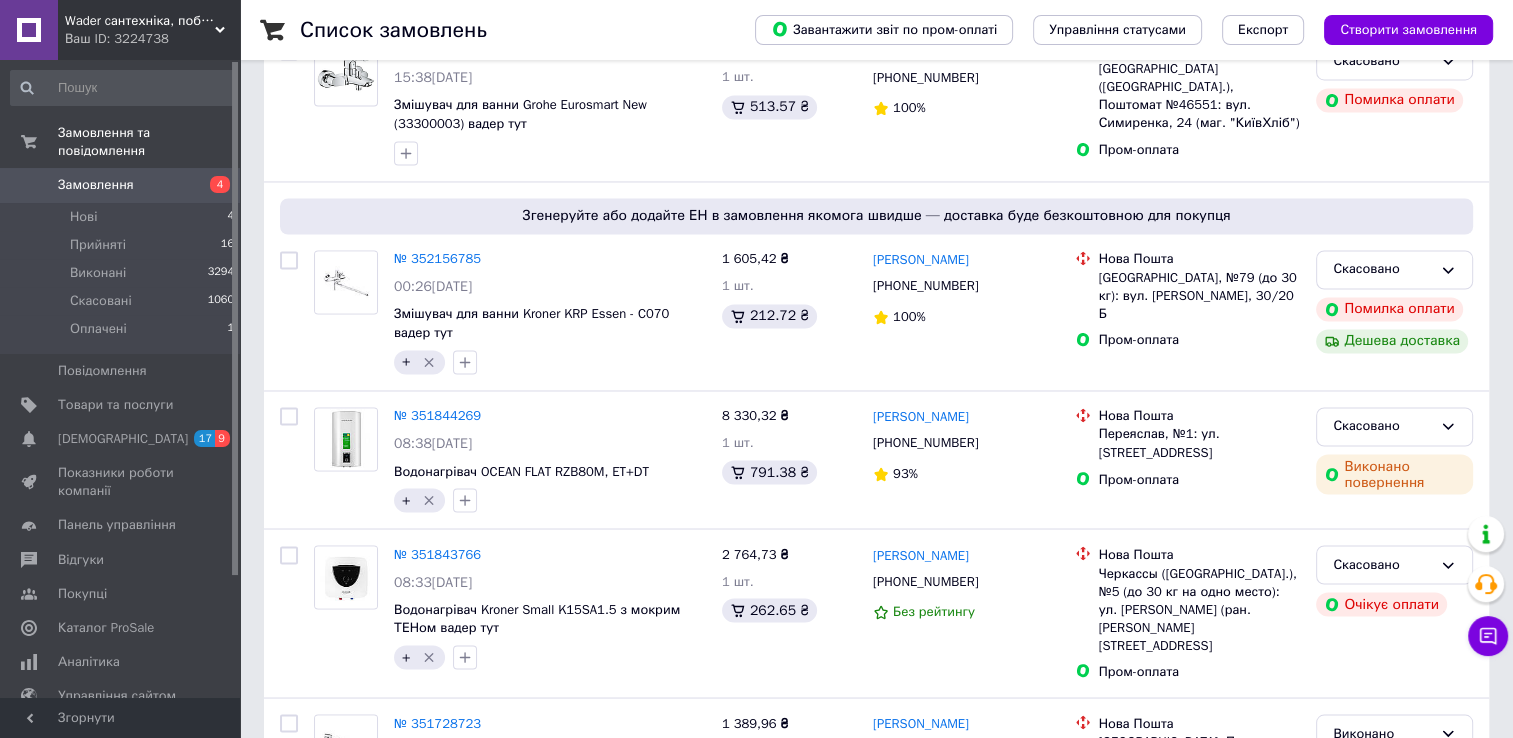 drag, startPoint x: 1048, startPoint y: 267, endPoint x: 1024, endPoint y: 610, distance: 343.83862 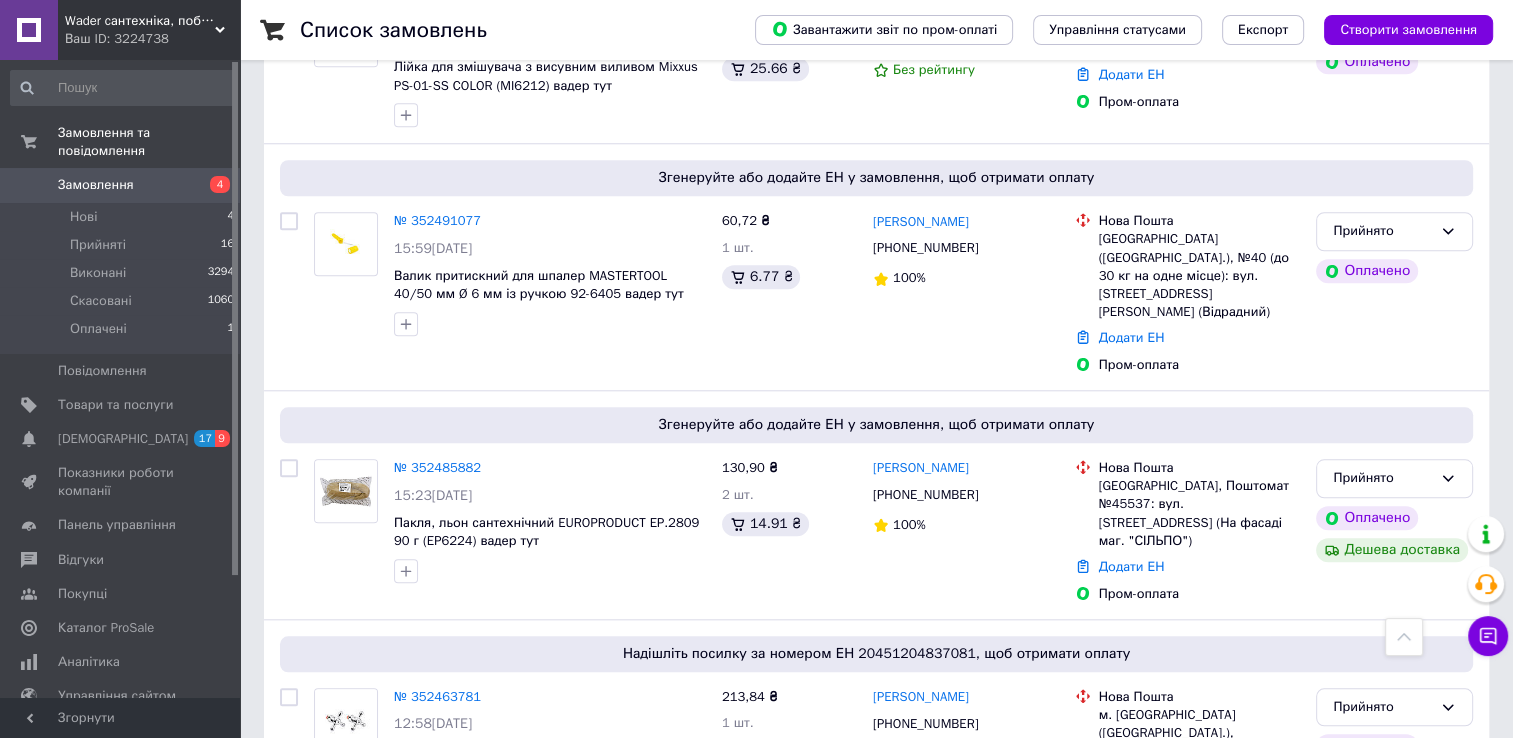 scroll, scrollTop: 1819, scrollLeft: 0, axis: vertical 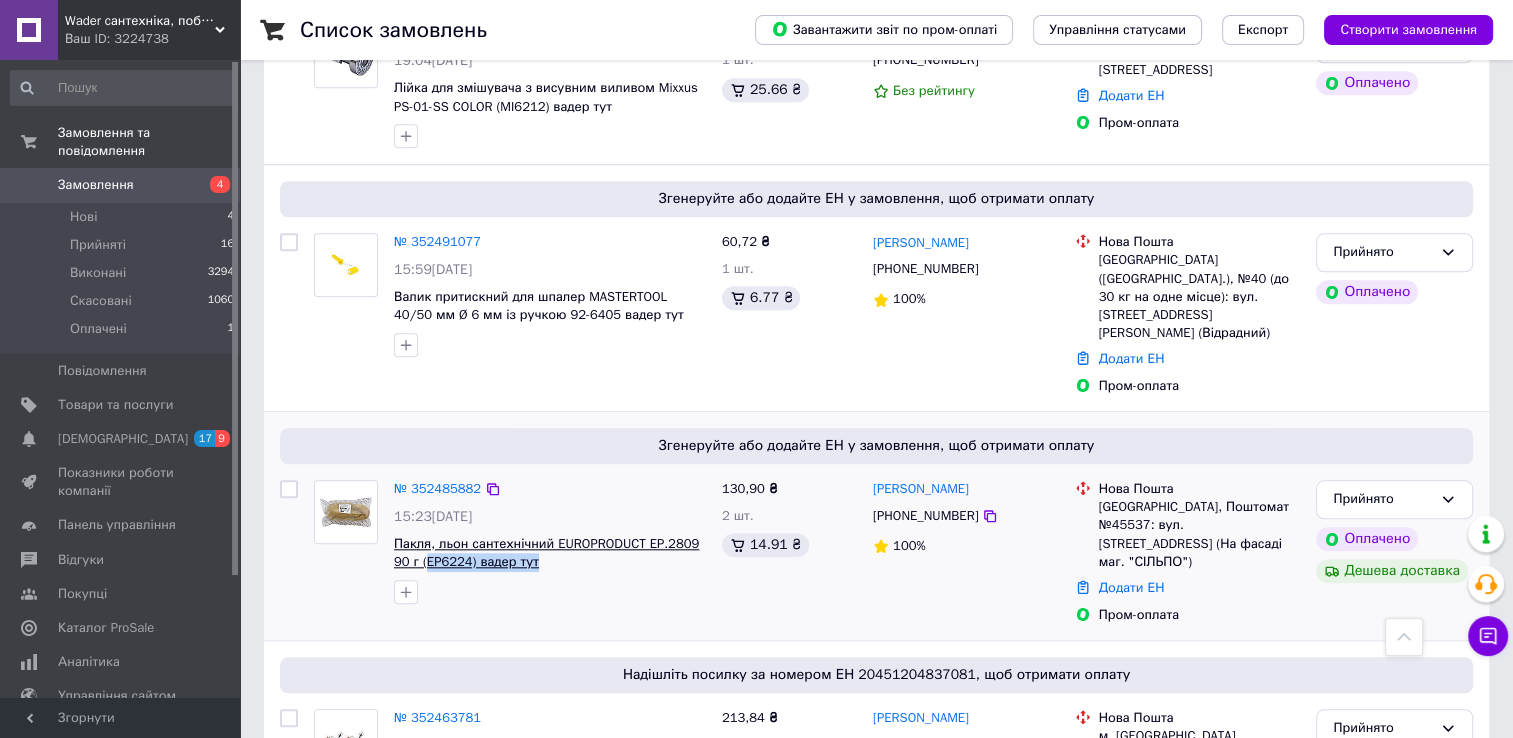 drag, startPoint x: 529, startPoint y: 416, endPoint x: 425, endPoint y: 420, distance: 104.0769 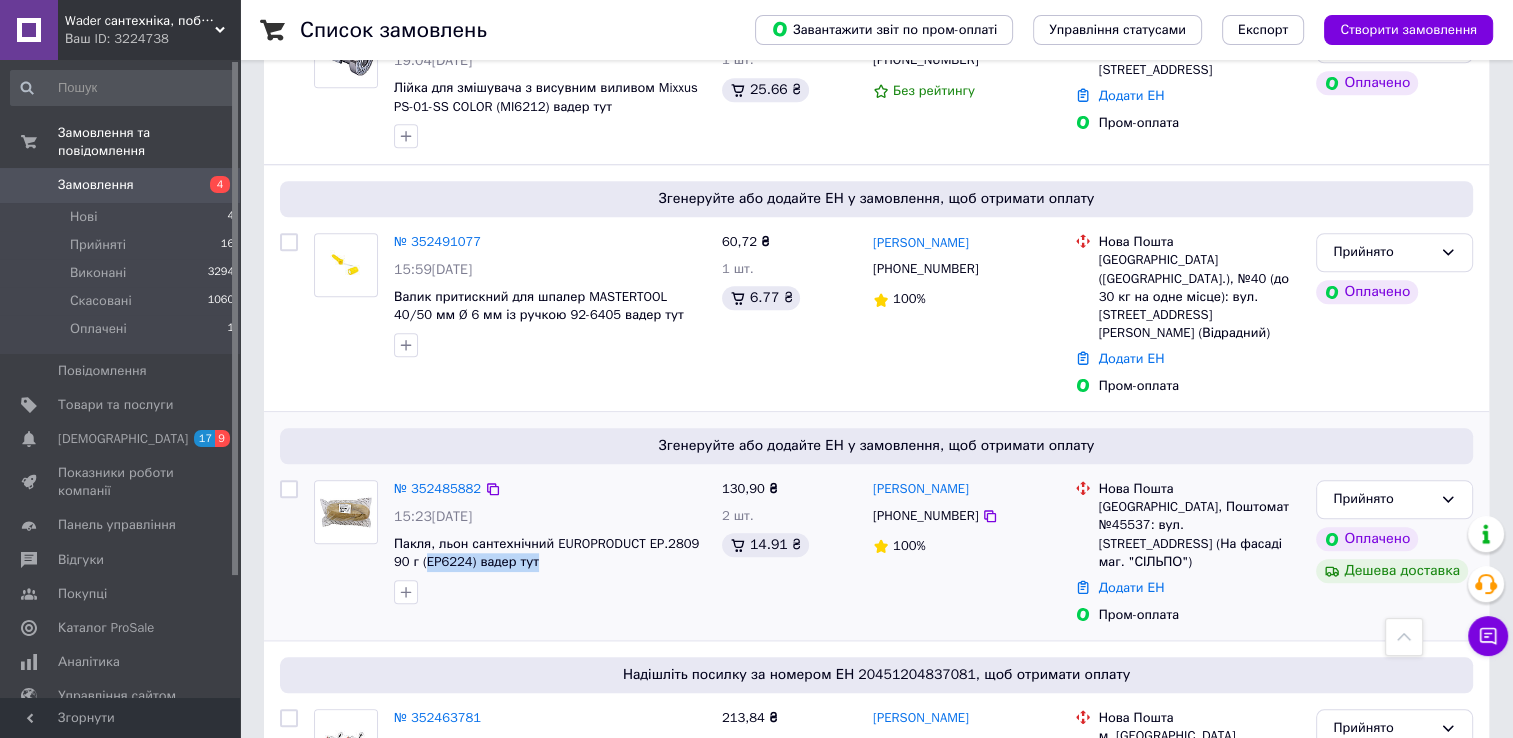 copy on "EP6224) вадер тут" 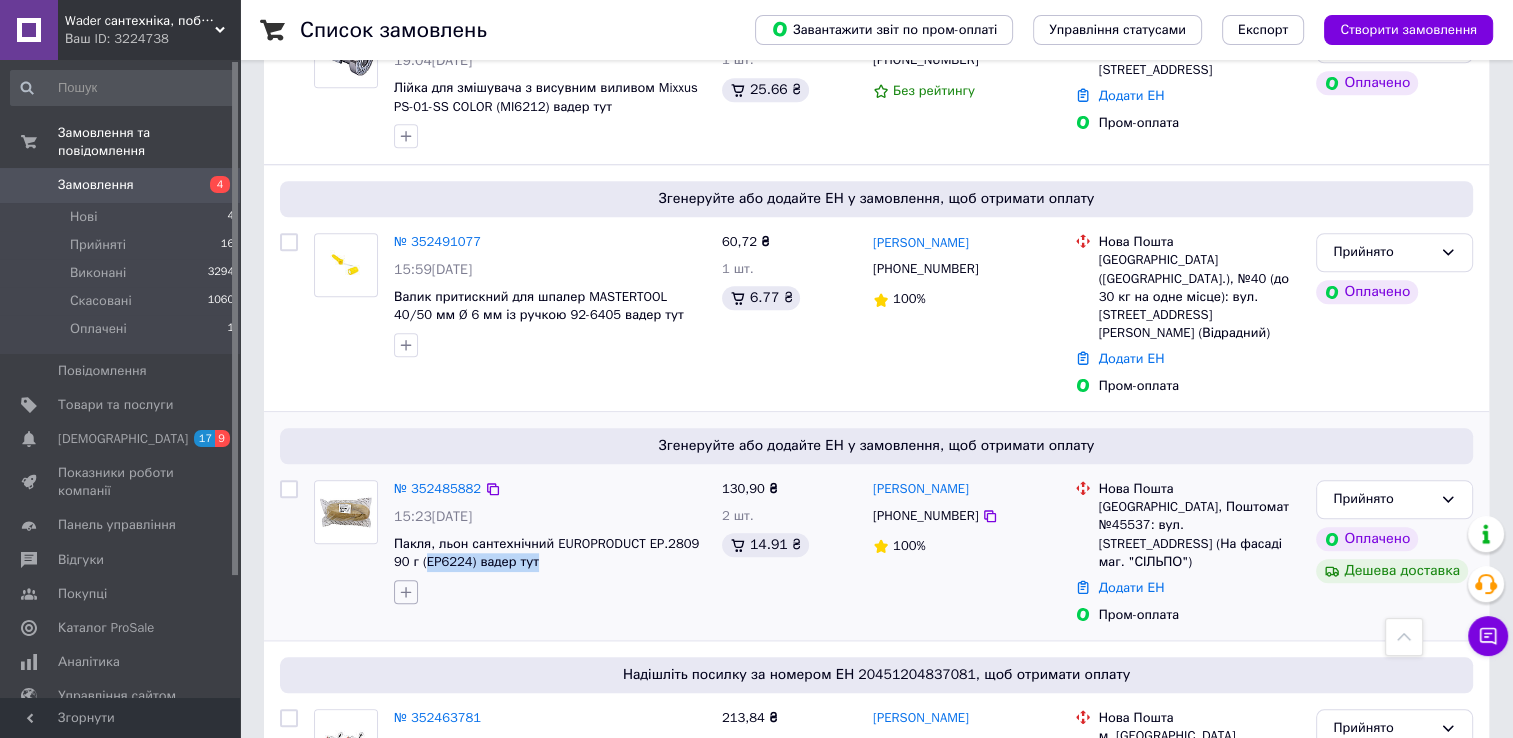 click 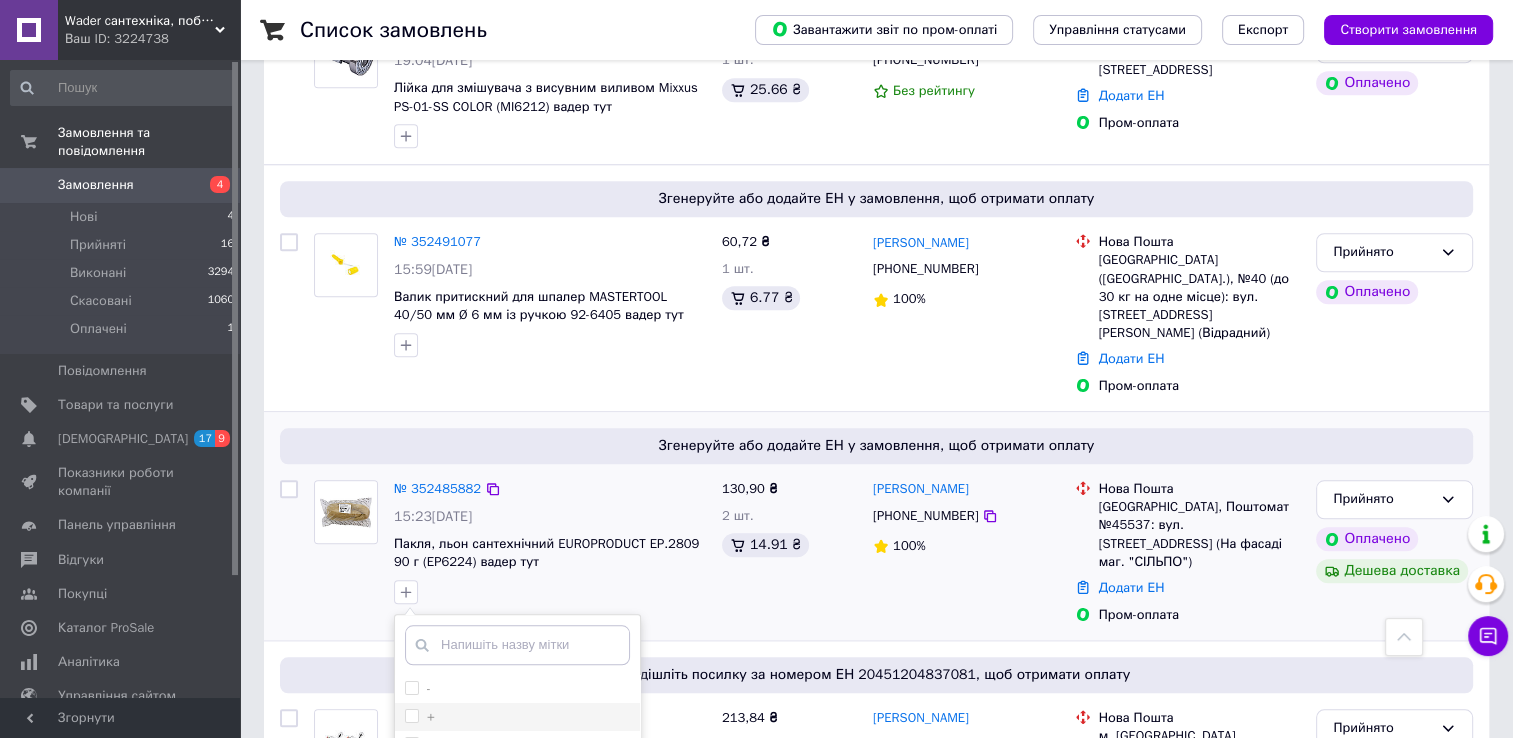 click on "+" at bounding box center (411, 715) 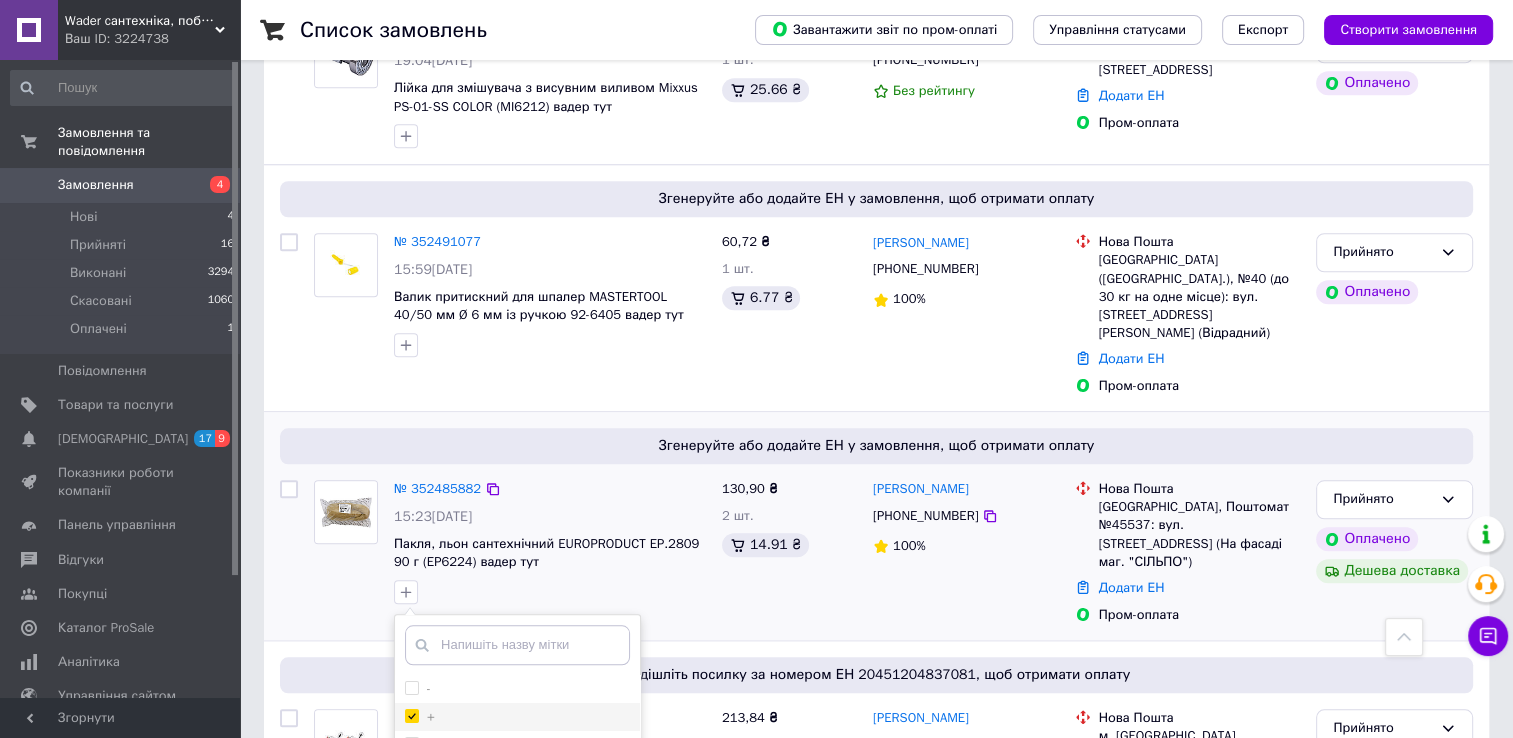 checkbox on "true" 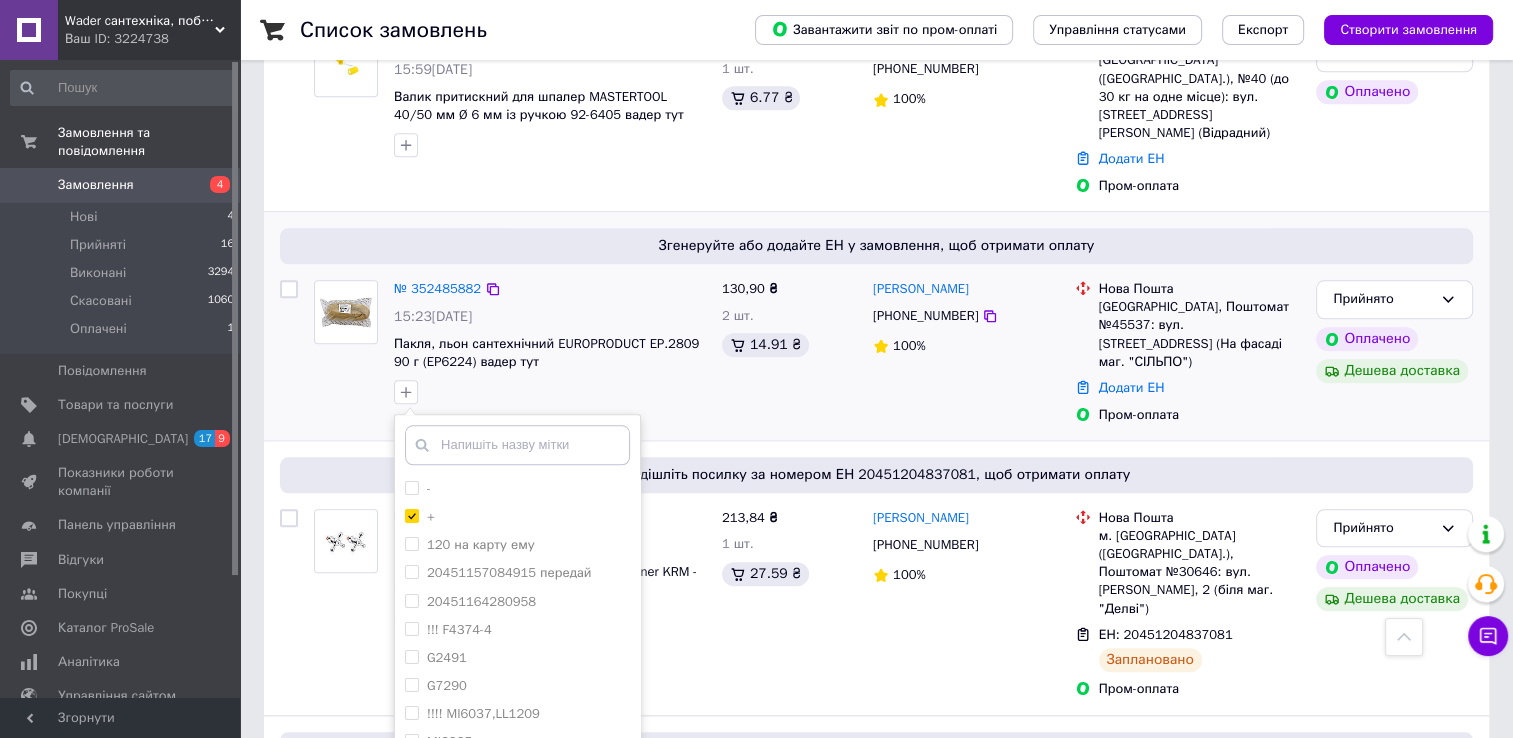 click on "Додати мітку" at bounding box center [517, 811] 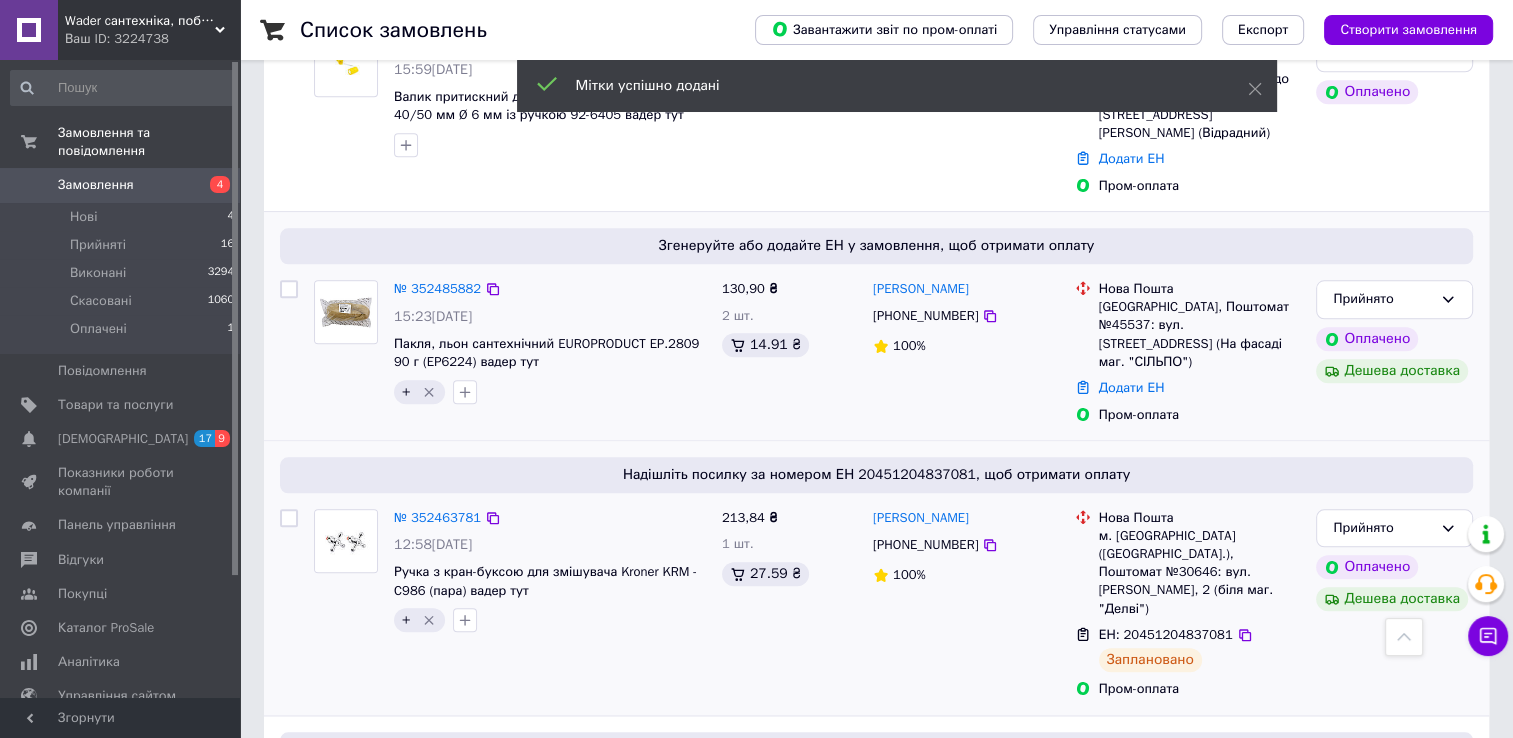 scroll, scrollTop: 1919, scrollLeft: 0, axis: vertical 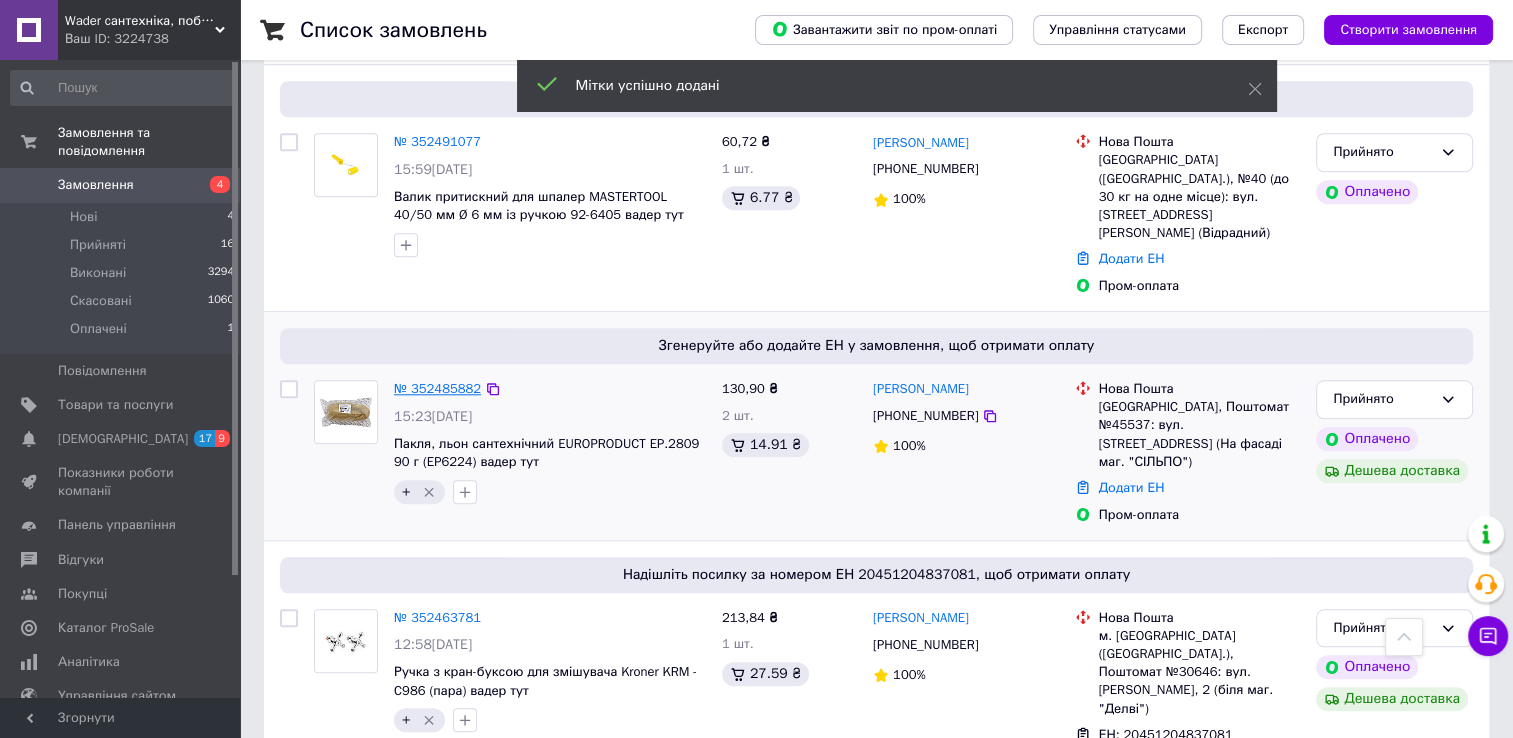 click on "№ 352485882" at bounding box center [437, 388] 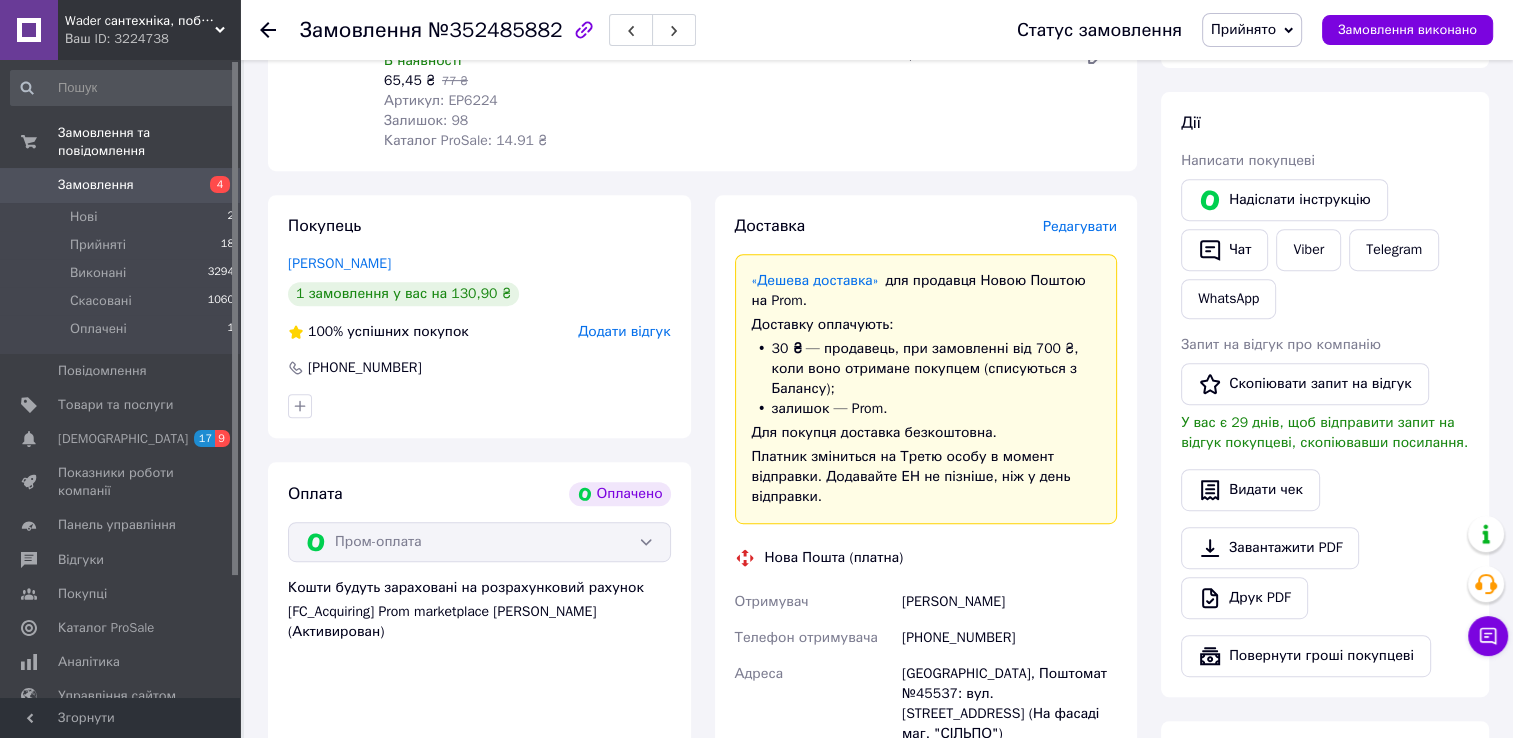 scroll, scrollTop: 1000, scrollLeft: 0, axis: vertical 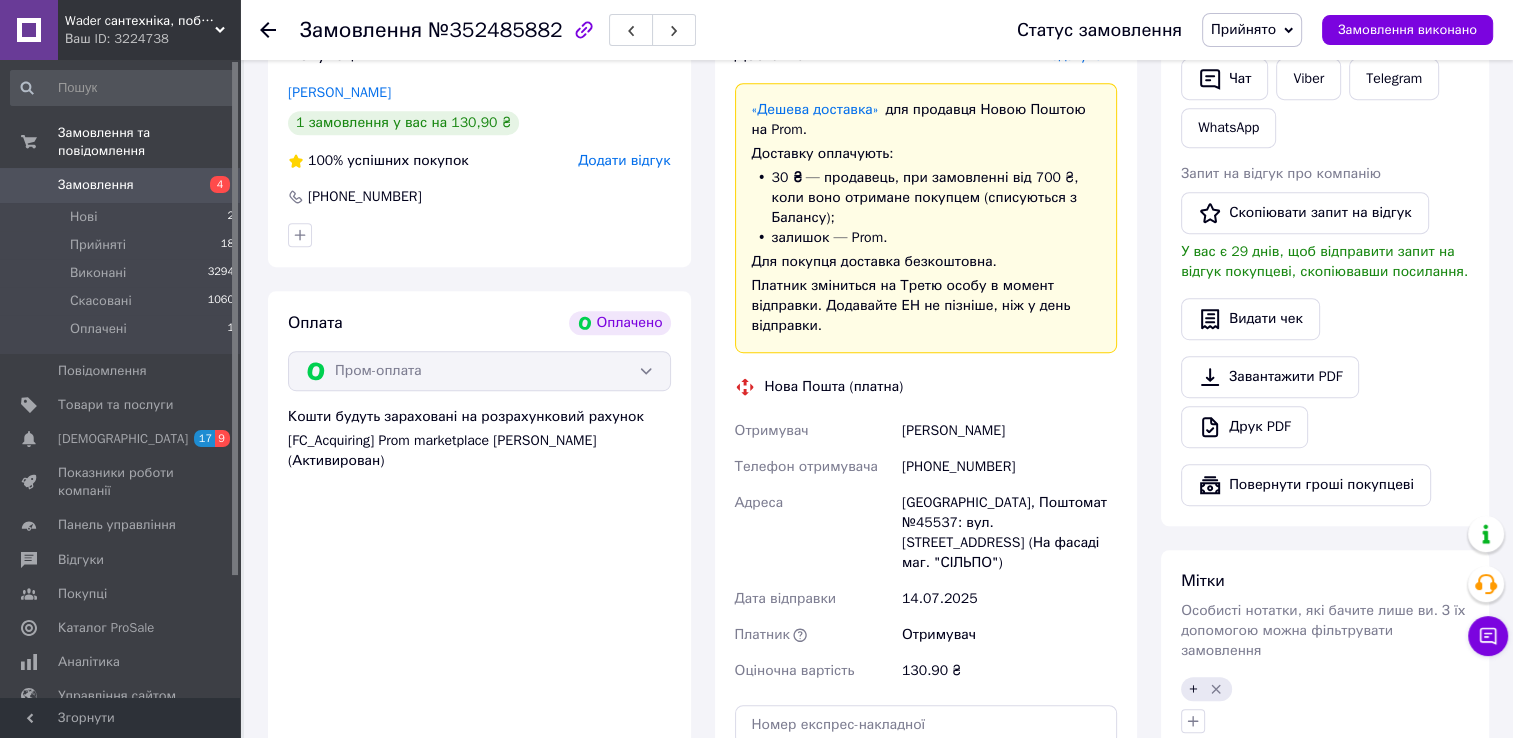 drag, startPoint x: 1042, startPoint y: 436, endPoint x: 884, endPoint y: 433, distance: 158.02847 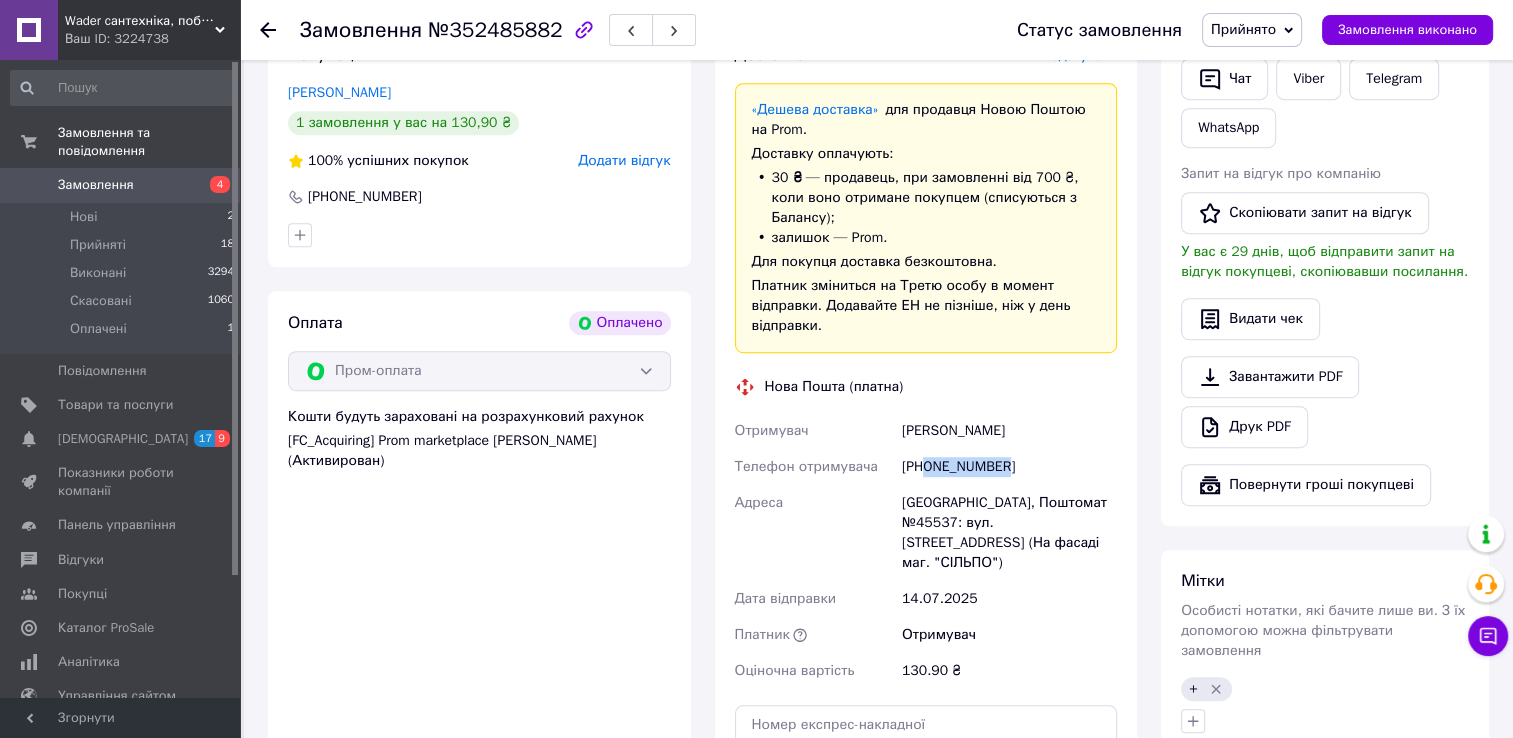 drag, startPoint x: 984, startPoint y: 480, endPoint x: 927, endPoint y: 482, distance: 57.035076 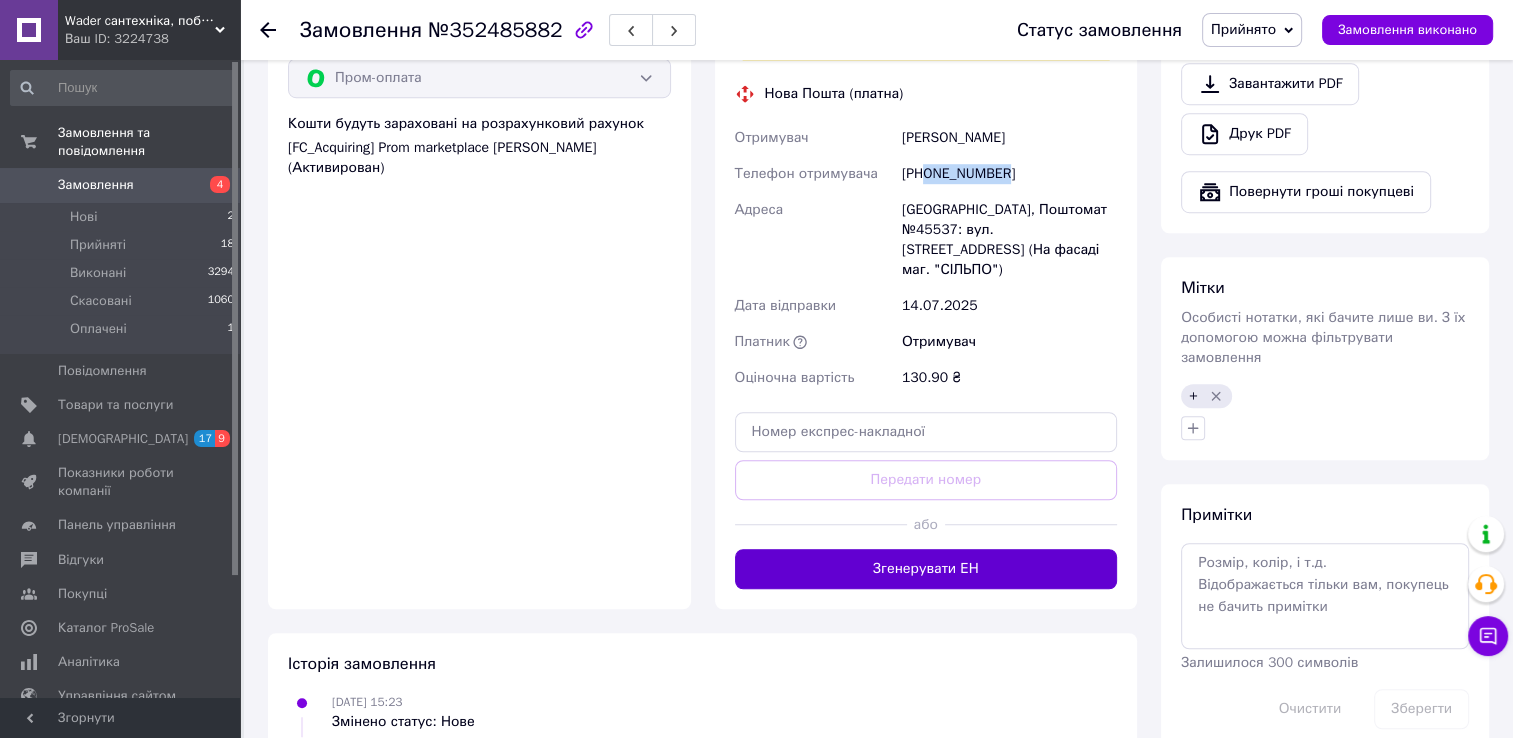 scroll, scrollTop: 1300, scrollLeft: 0, axis: vertical 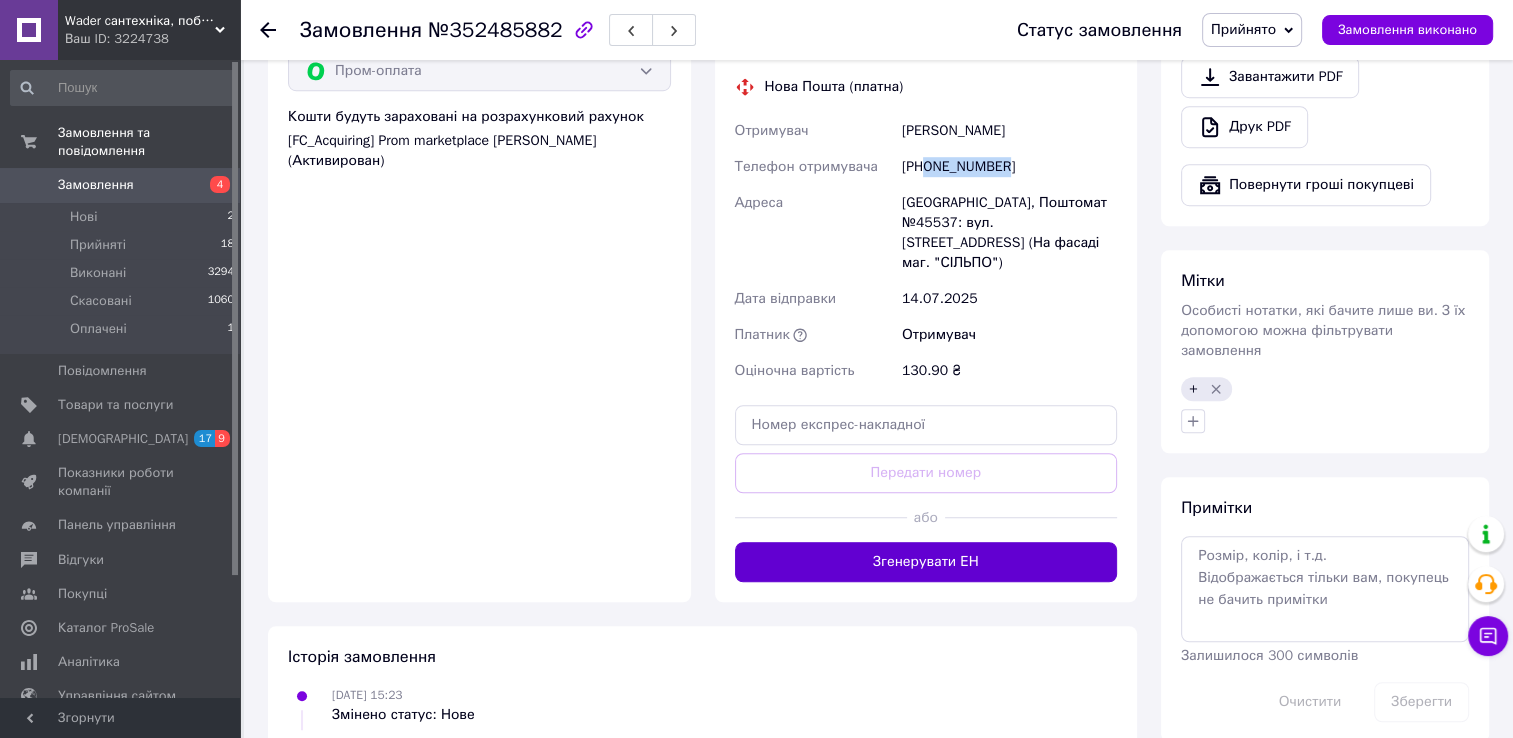 click on "Згенерувати ЕН" at bounding box center (926, 562) 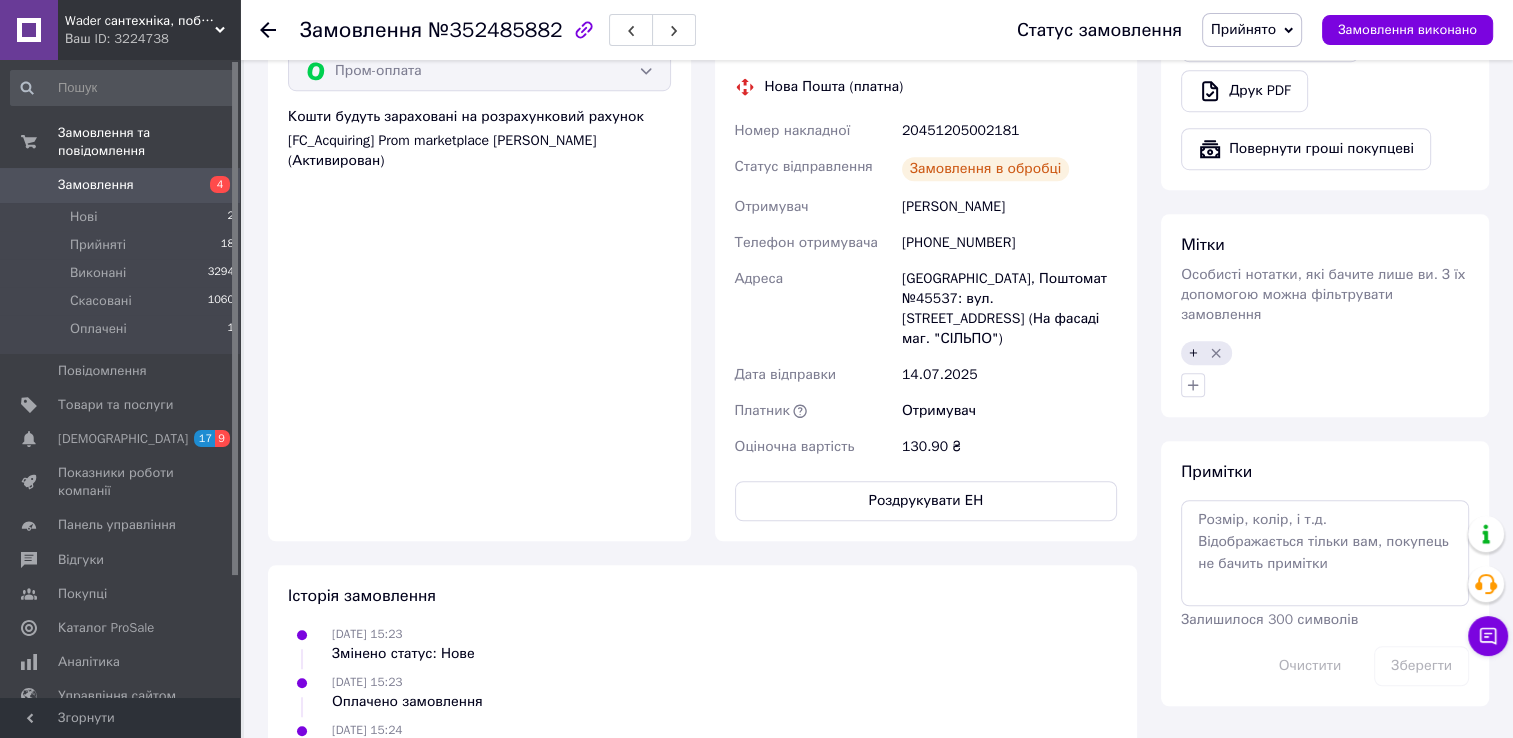drag, startPoint x: 385, startPoint y: 262, endPoint x: 326, endPoint y: 263, distance: 59.008472 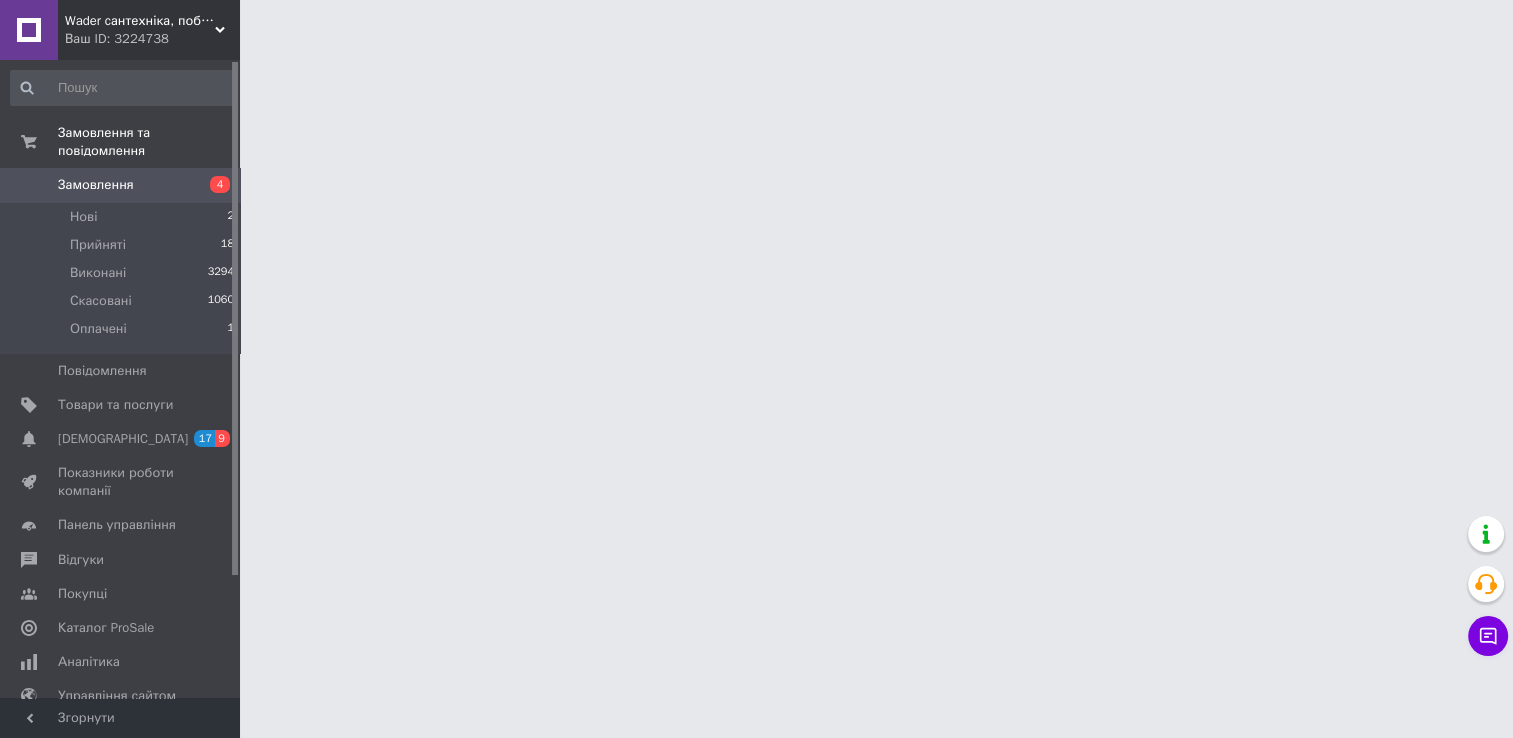 scroll, scrollTop: 0, scrollLeft: 0, axis: both 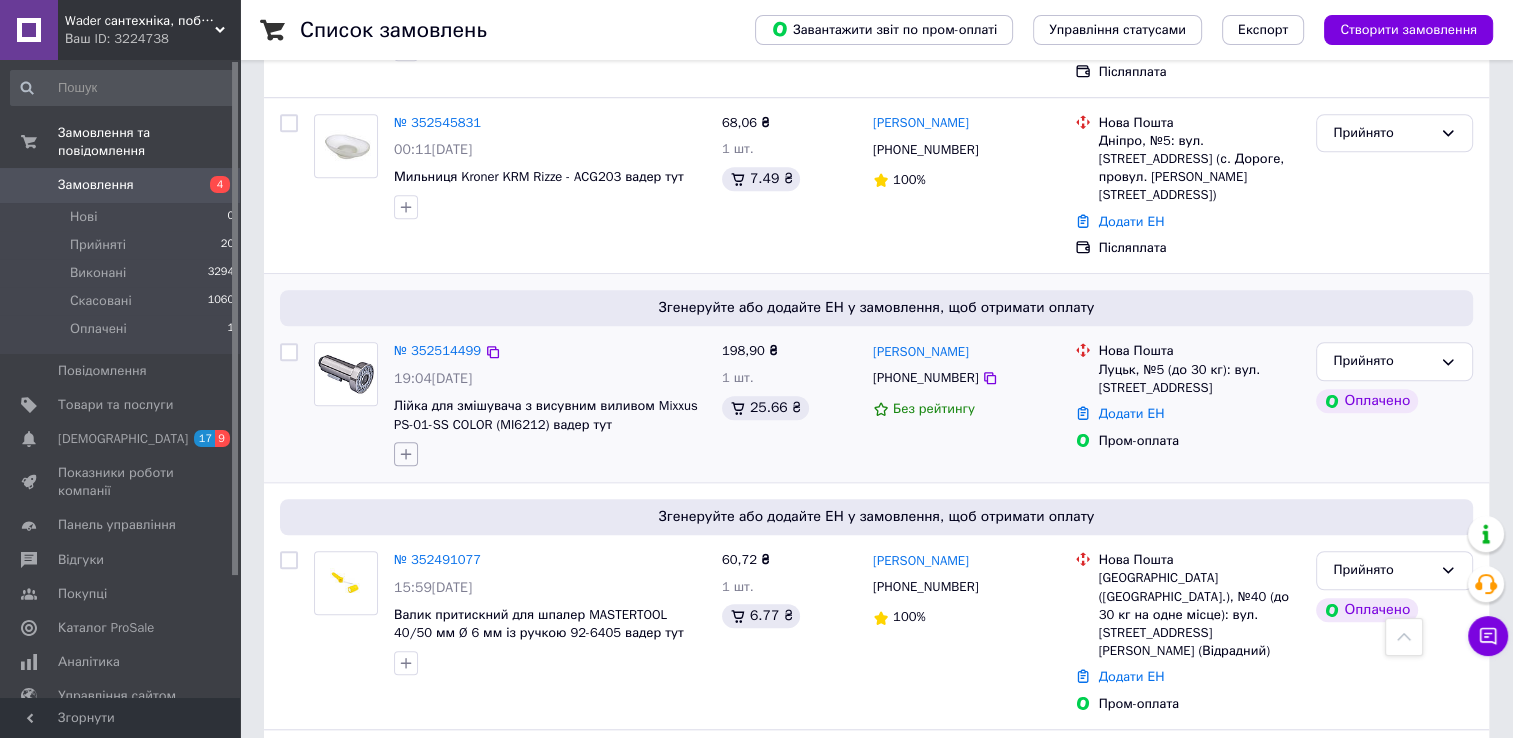 click 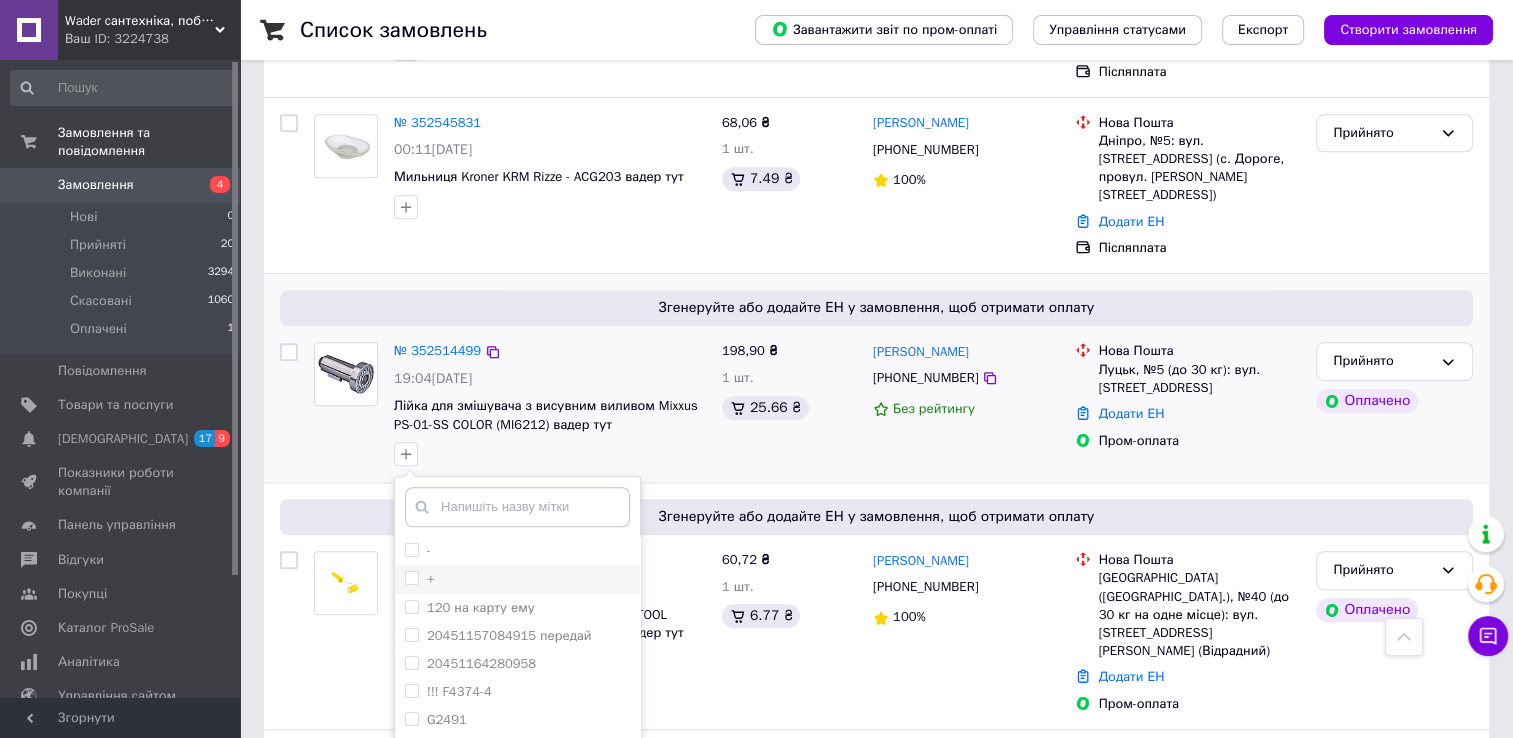 click on "+" at bounding box center [411, 577] 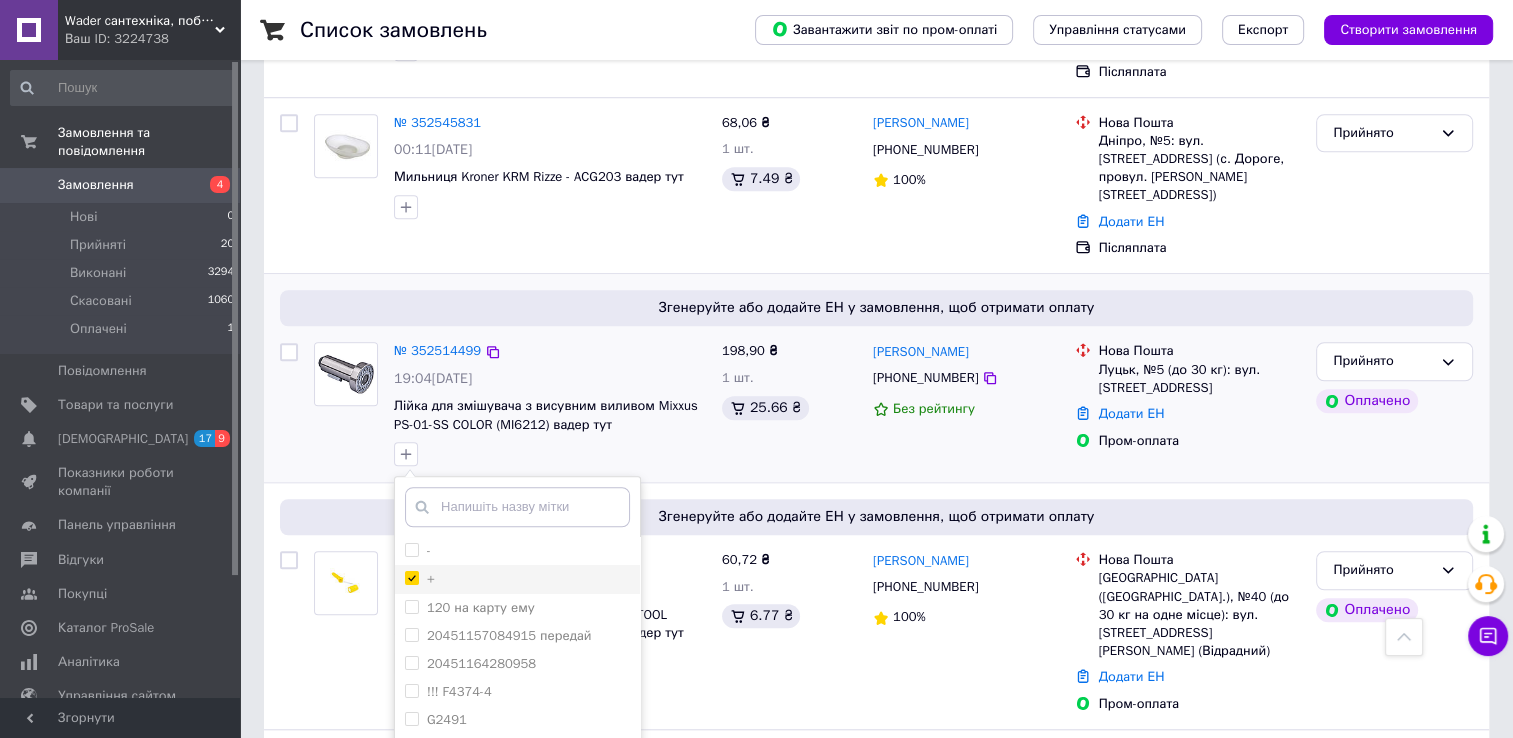 checkbox on "true" 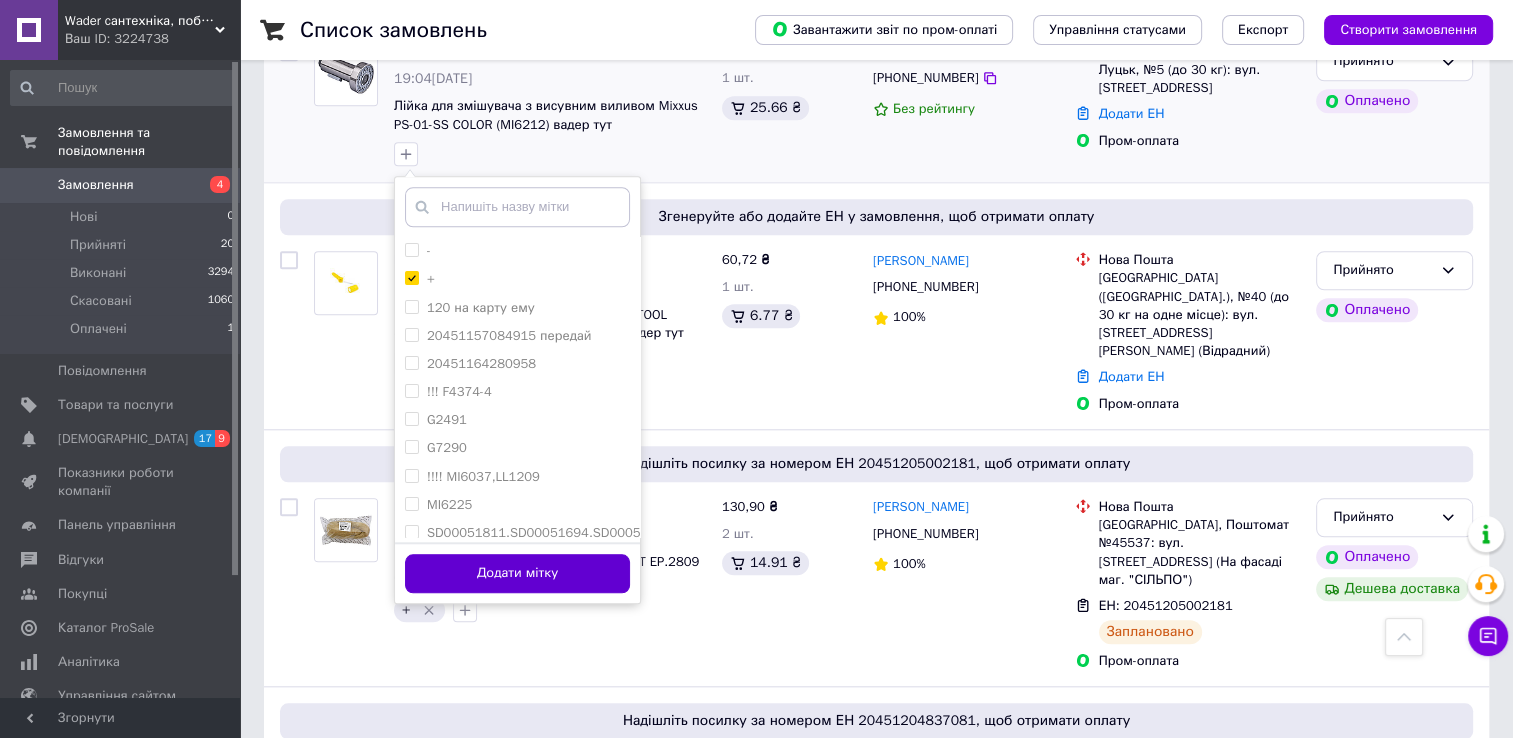 click on "Додати мітку" at bounding box center (517, 573) 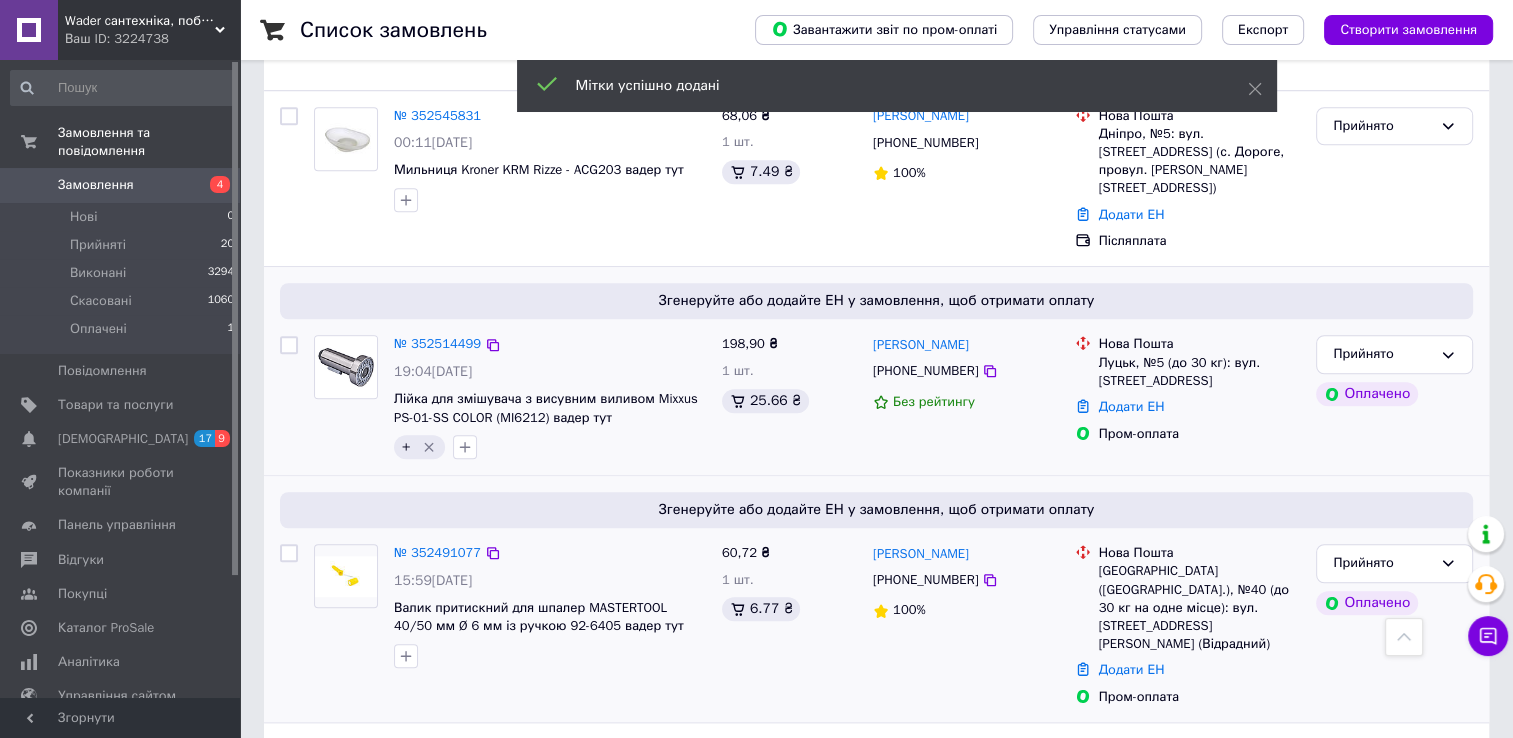scroll, scrollTop: 1501, scrollLeft: 0, axis: vertical 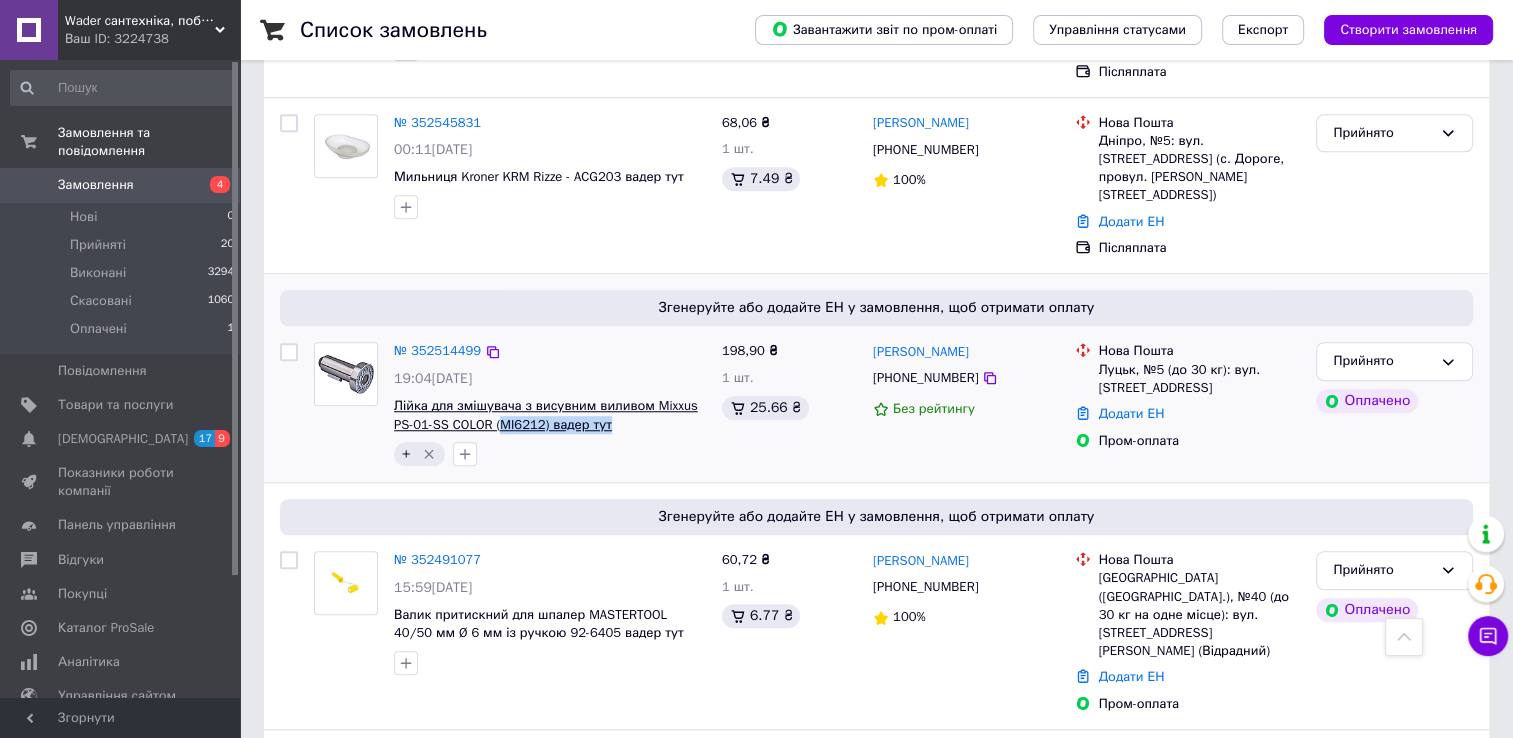drag, startPoint x: 588, startPoint y: 314, endPoint x: 500, endPoint y: 314, distance: 88 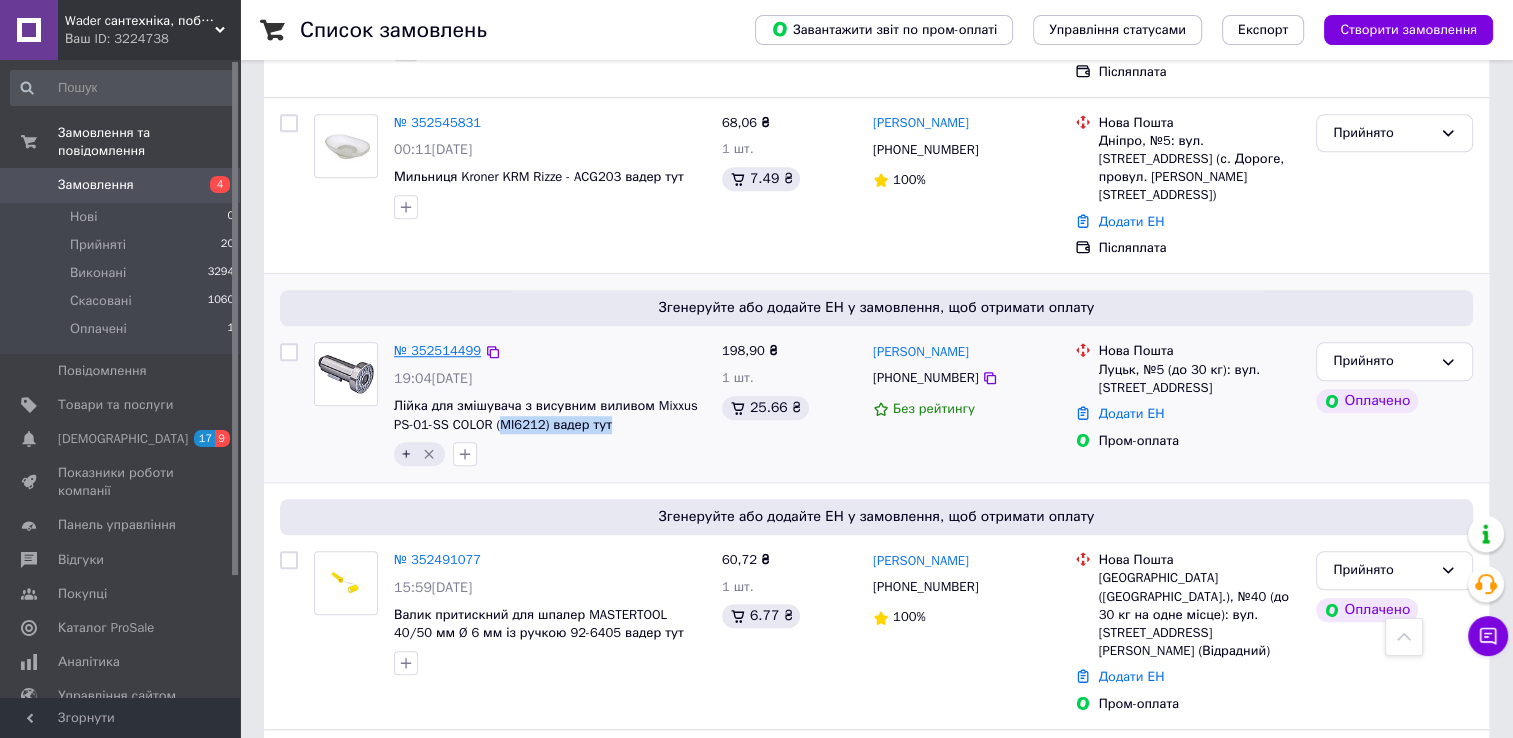 drag, startPoint x: 500, startPoint y: 314, endPoint x: 404, endPoint y: 247, distance: 117.06836 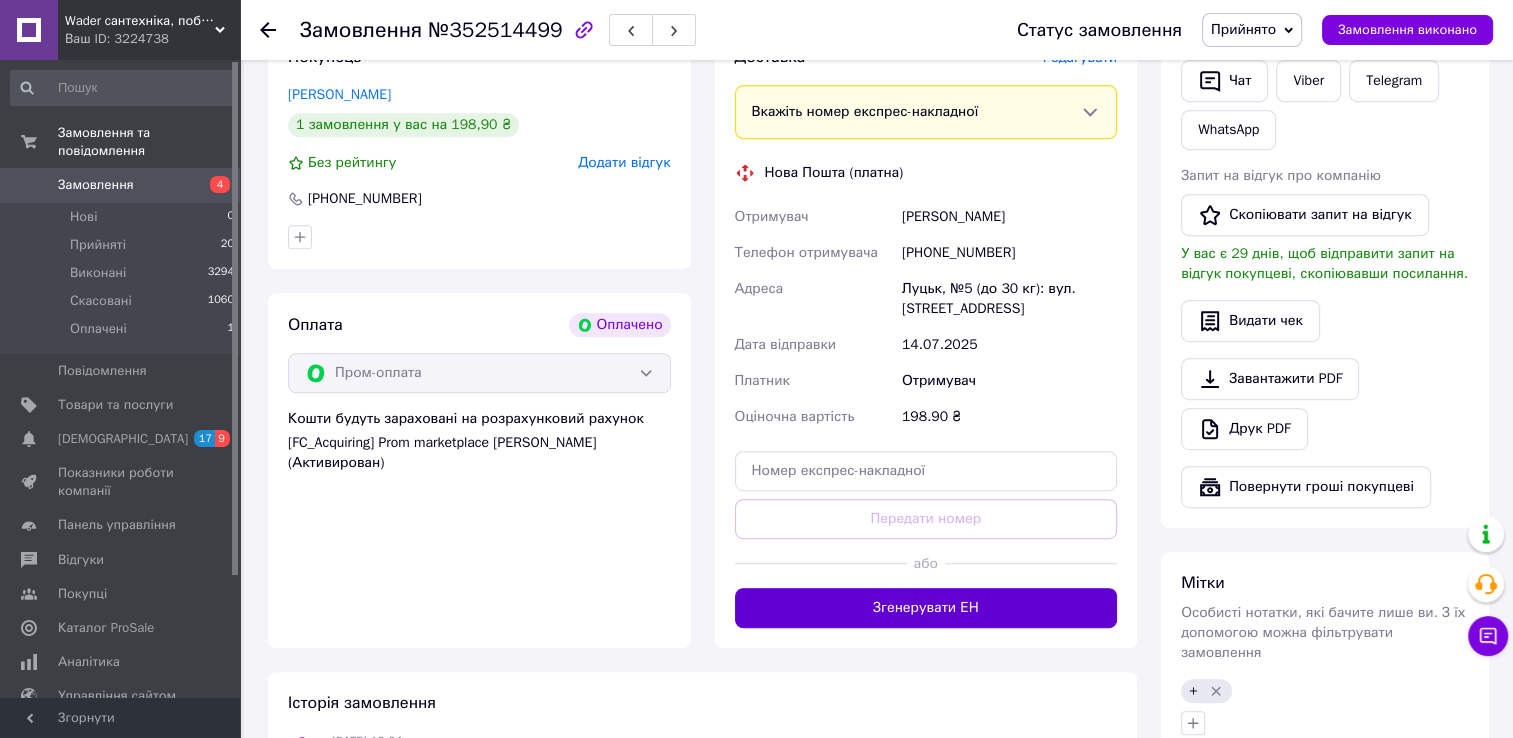 scroll, scrollTop: 1006, scrollLeft: 0, axis: vertical 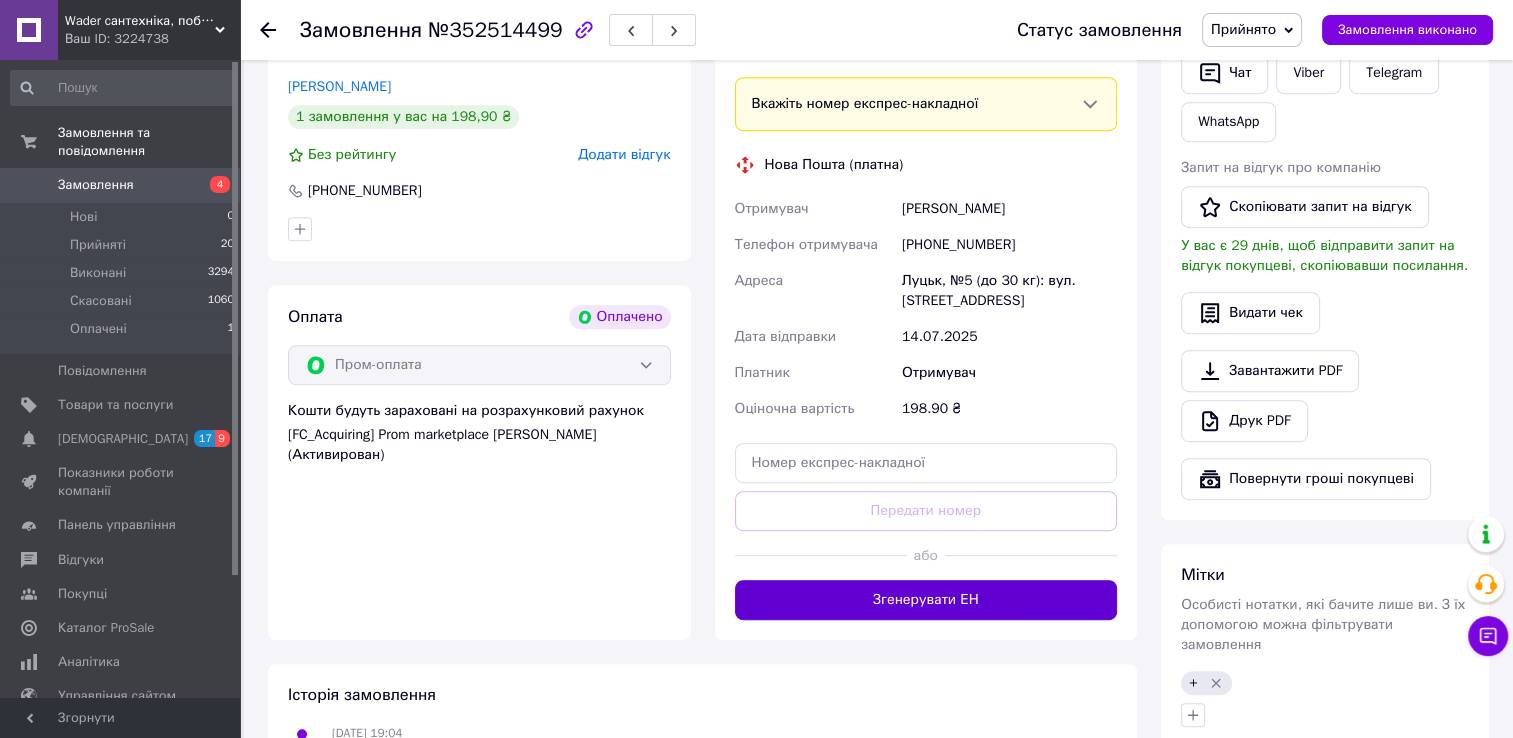 click on "Згенерувати ЕН" at bounding box center (926, 600) 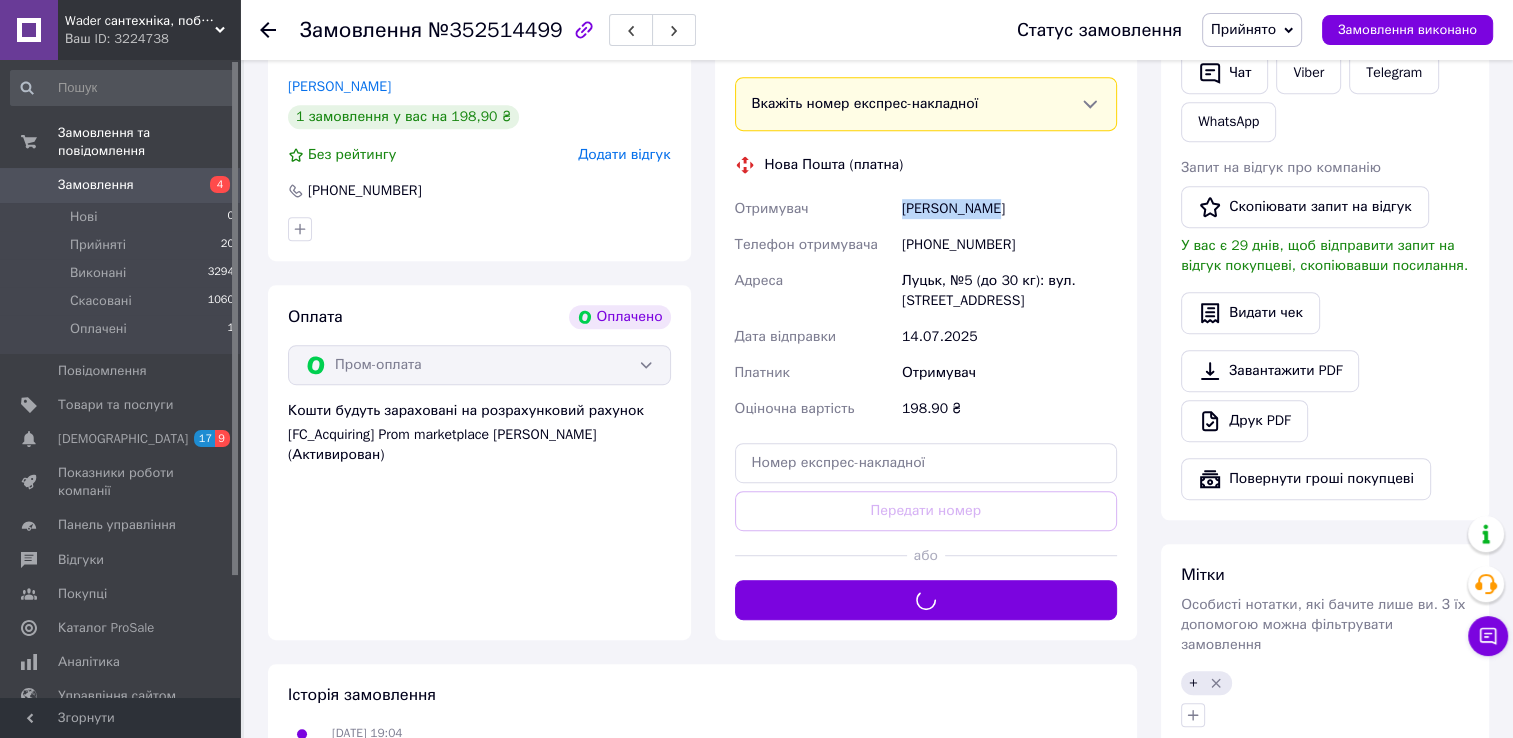 drag, startPoint x: 991, startPoint y: 201, endPoint x: 896, endPoint y: 206, distance: 95.131485 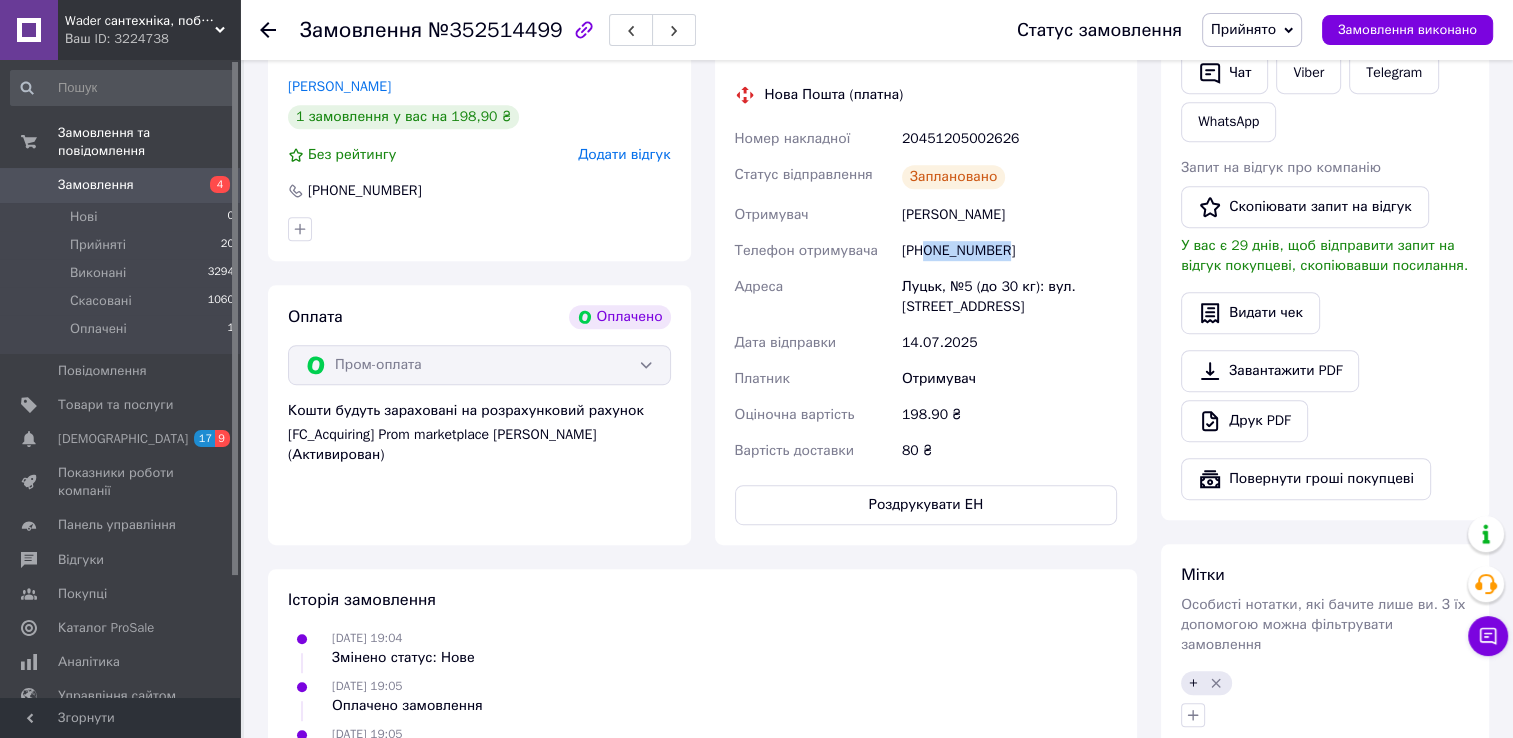 drag, startPoint x: 1017, startPoint y: 261, endPoint x: 927, endPoint y: 265, distance: 90.088844 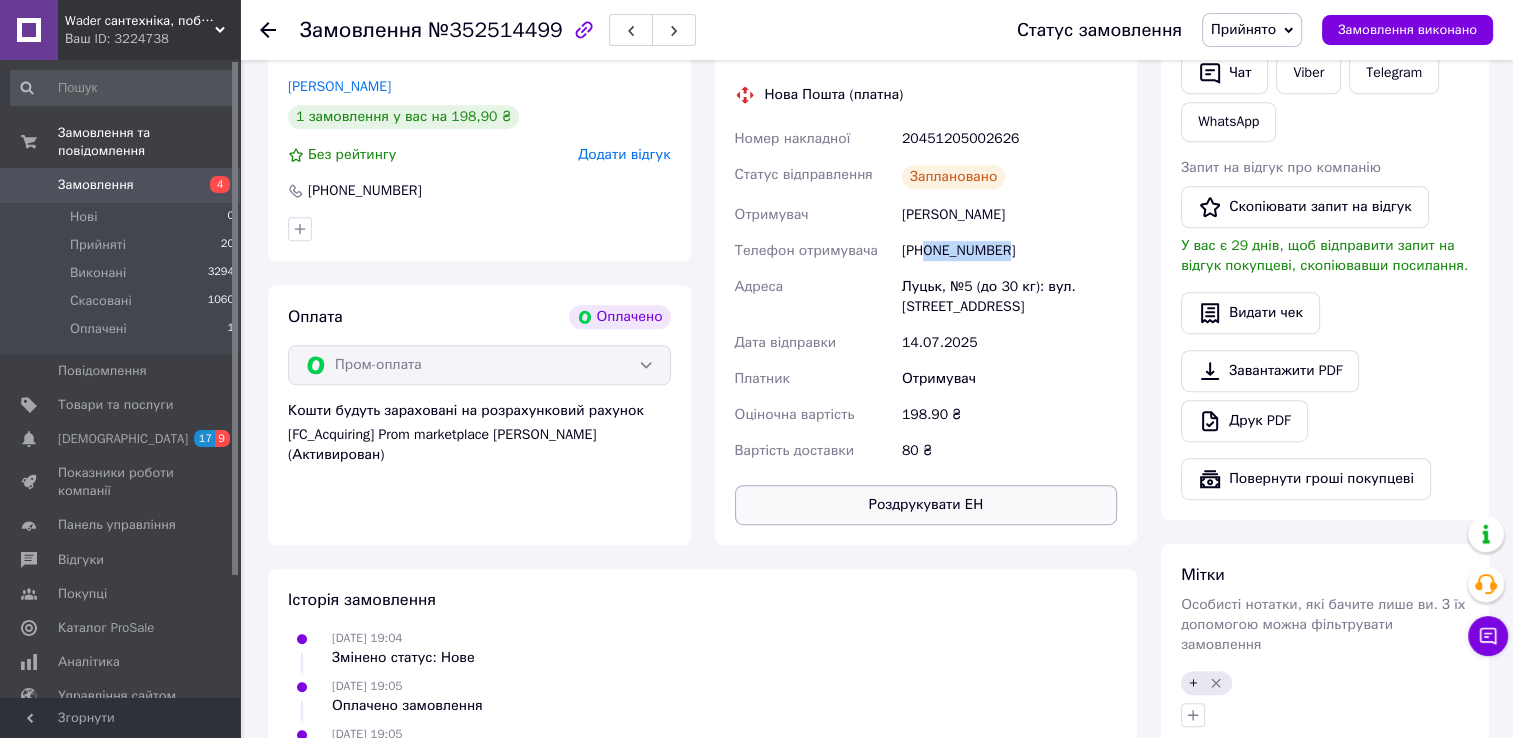 copy on "0673617304" 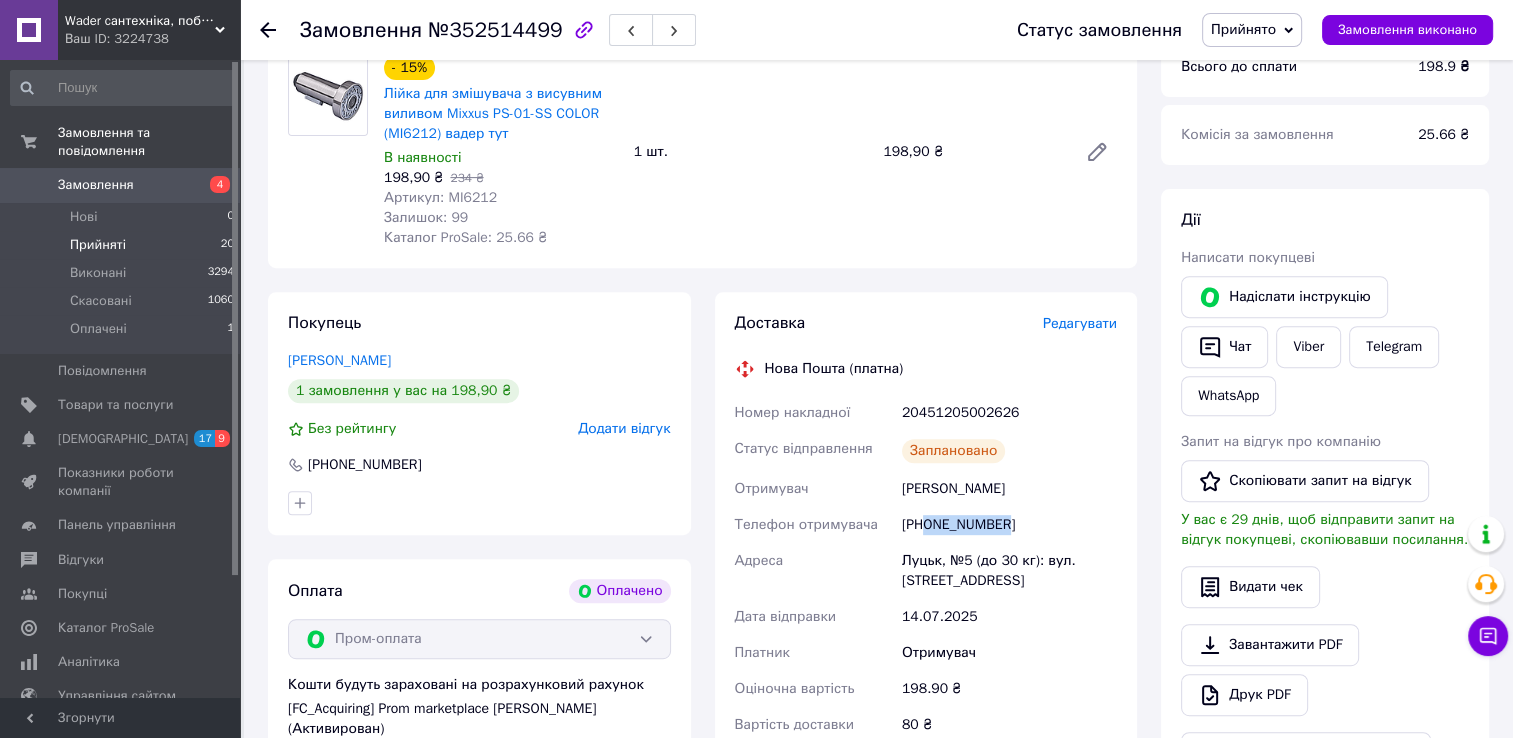 scroll, scrollTop: 706, scrollLeft: 0, axis: vertical 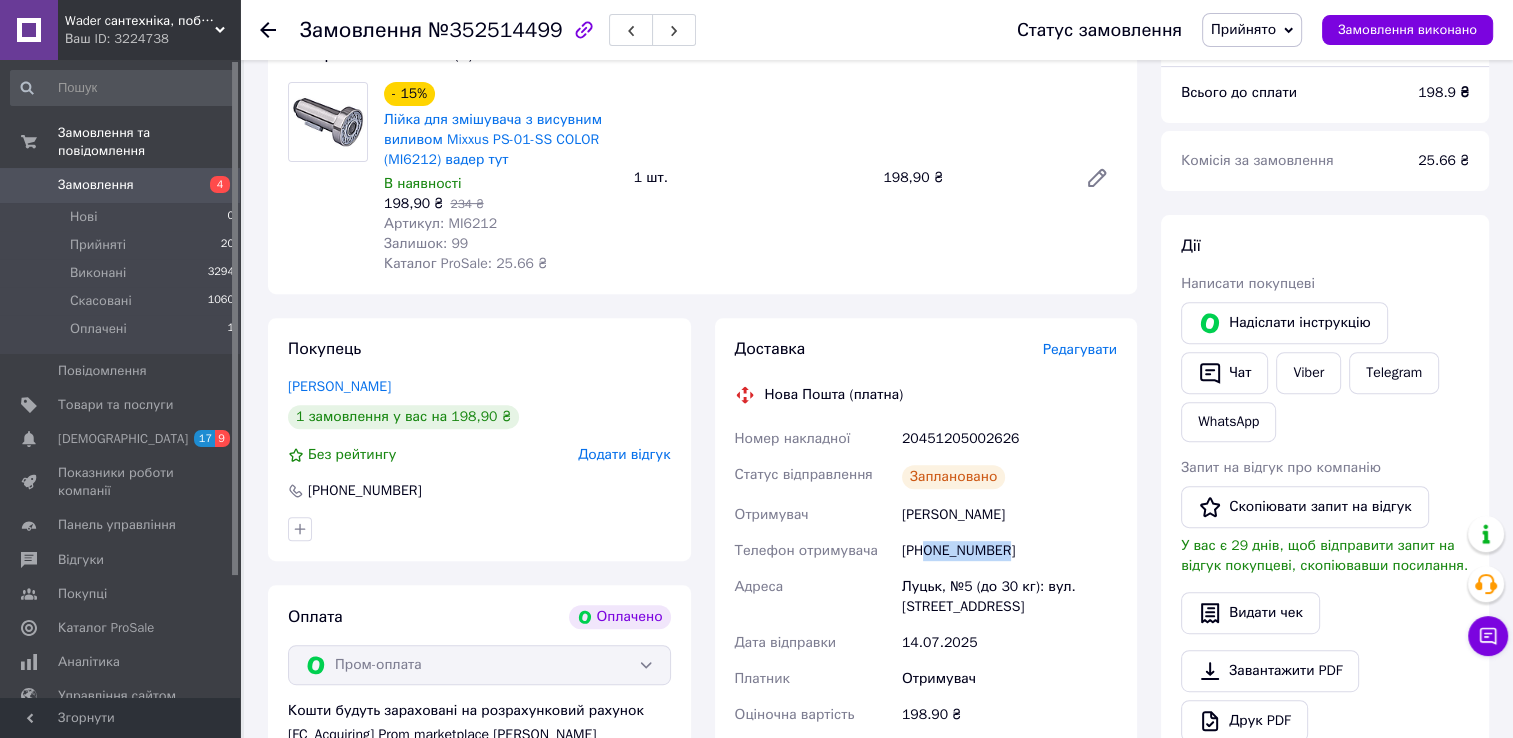 click on "Замовлення" at bounding box center (121, 185) 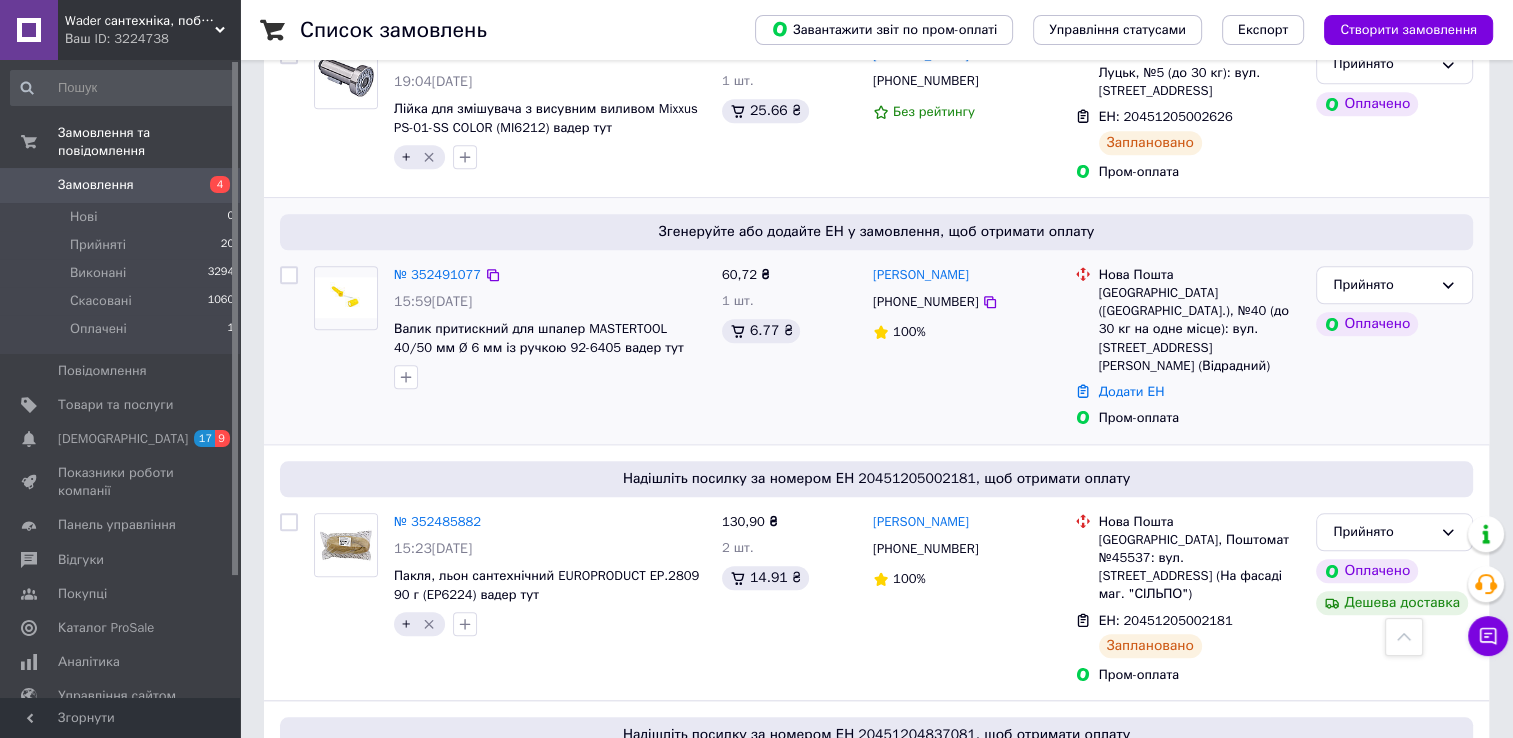 scroll, scrollTop: 1800, scrollLeft: 0, axis: vertical 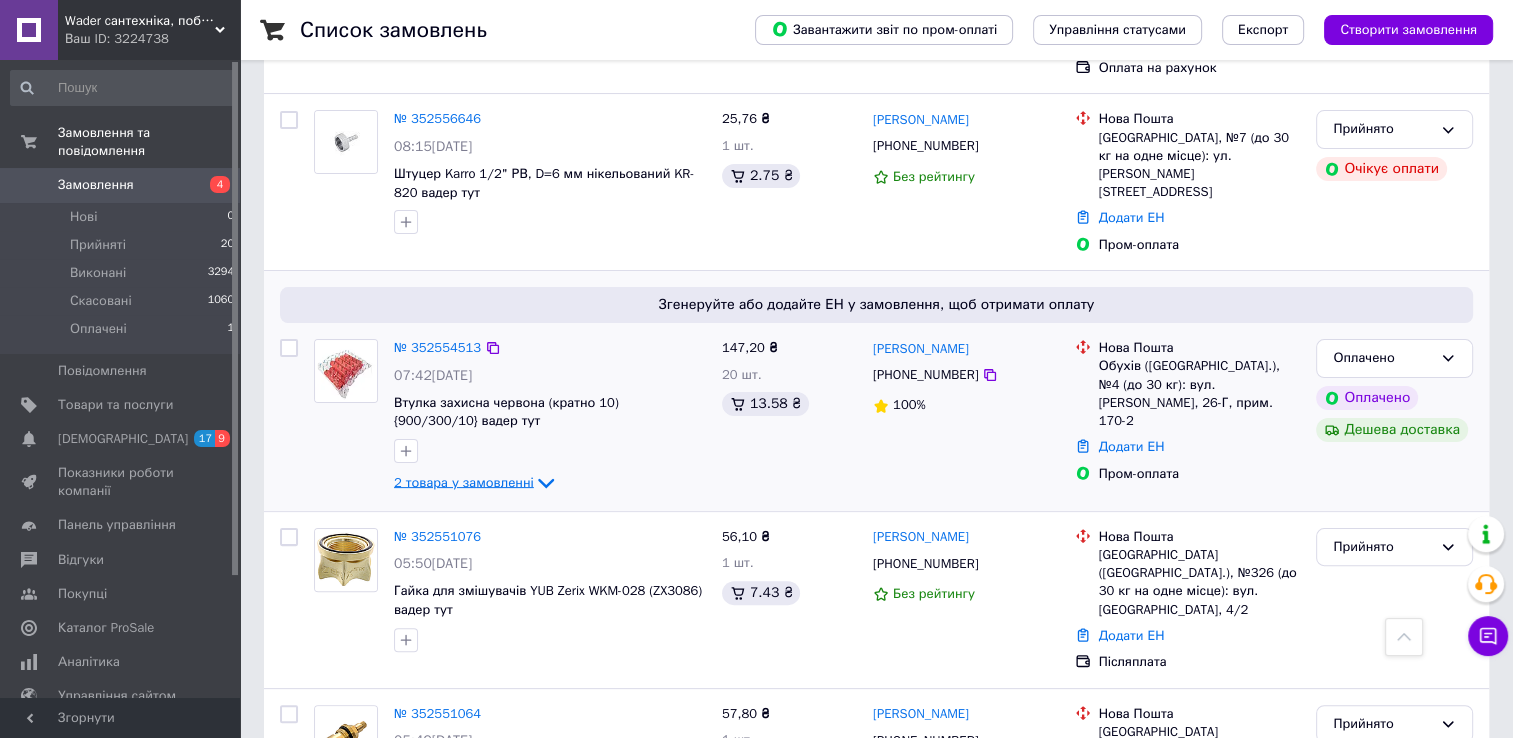 click on "2 товара у замовленні" at bounding box center (464, 482) 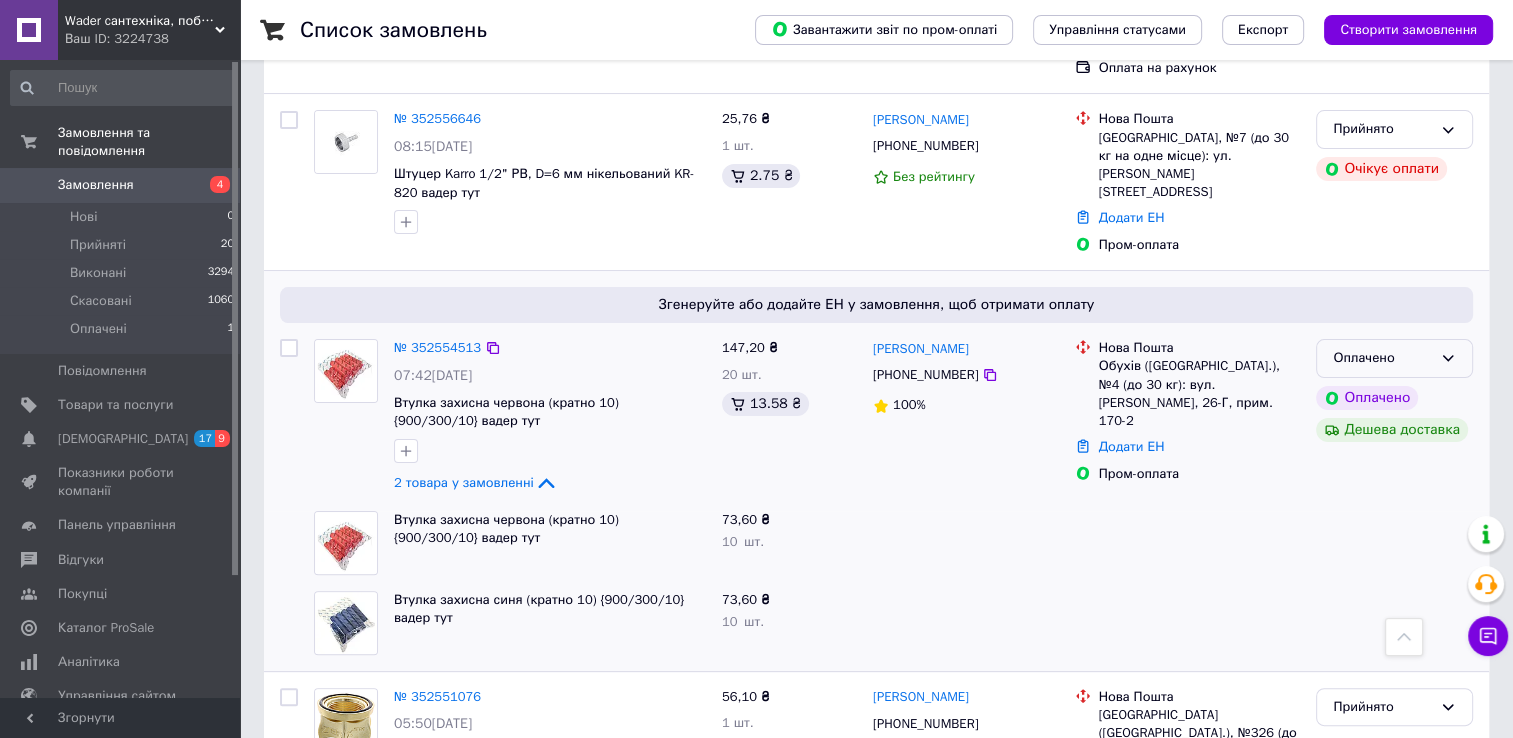 click on "Оплачено" at bounding box center (1382, 358) 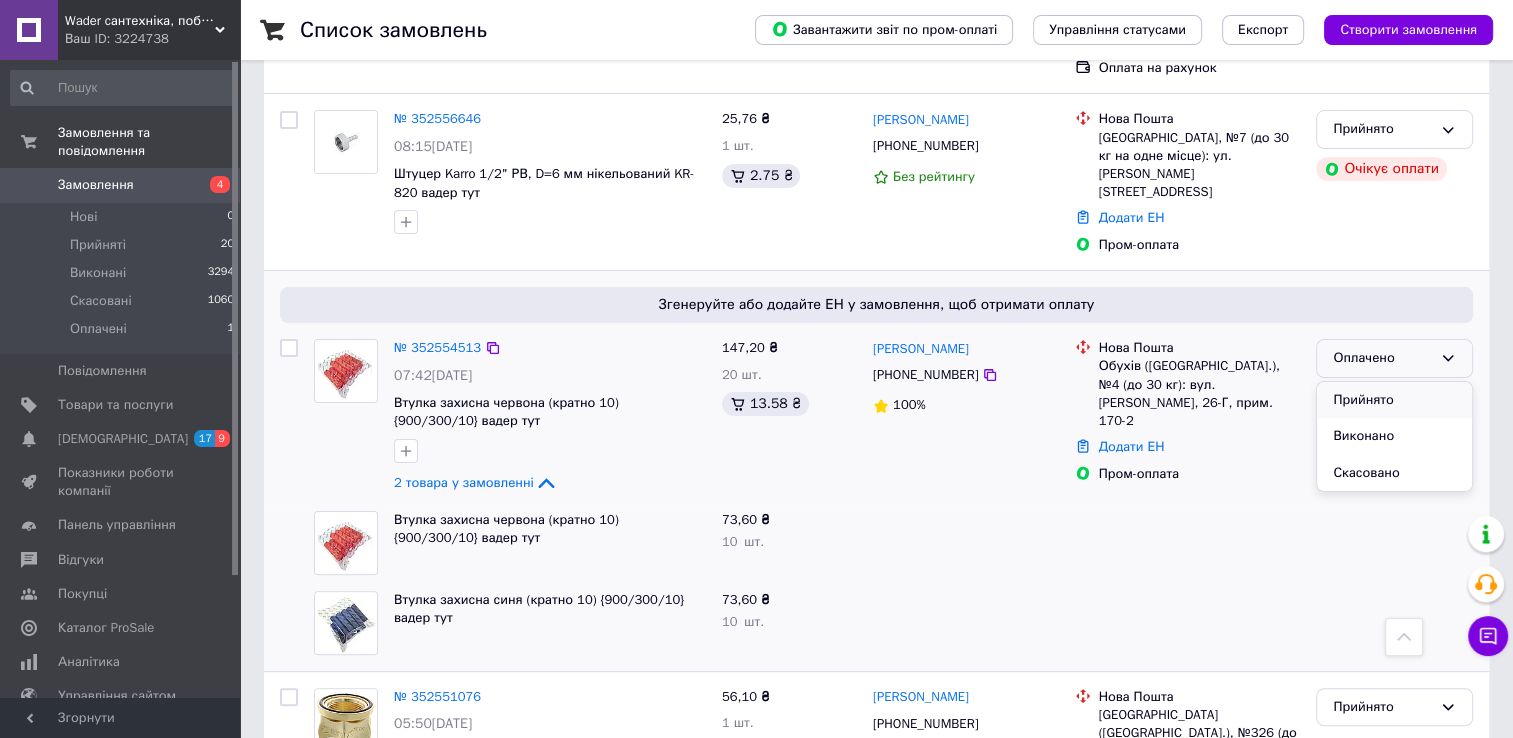 click on "Прийнято" at bounding box center (1394, 400) 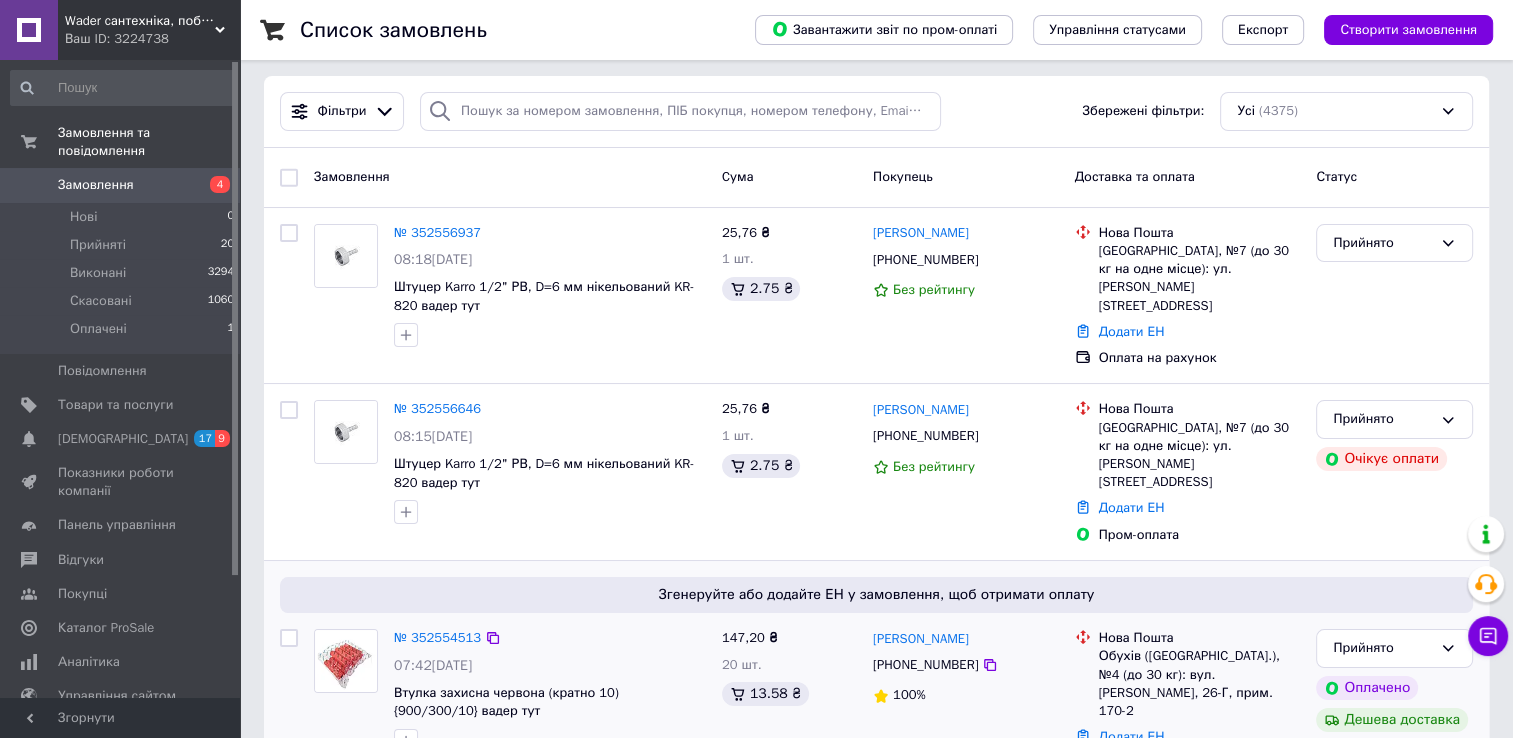 scroll, scrollTop: 100, scrollLeft: 0, axis: vertical 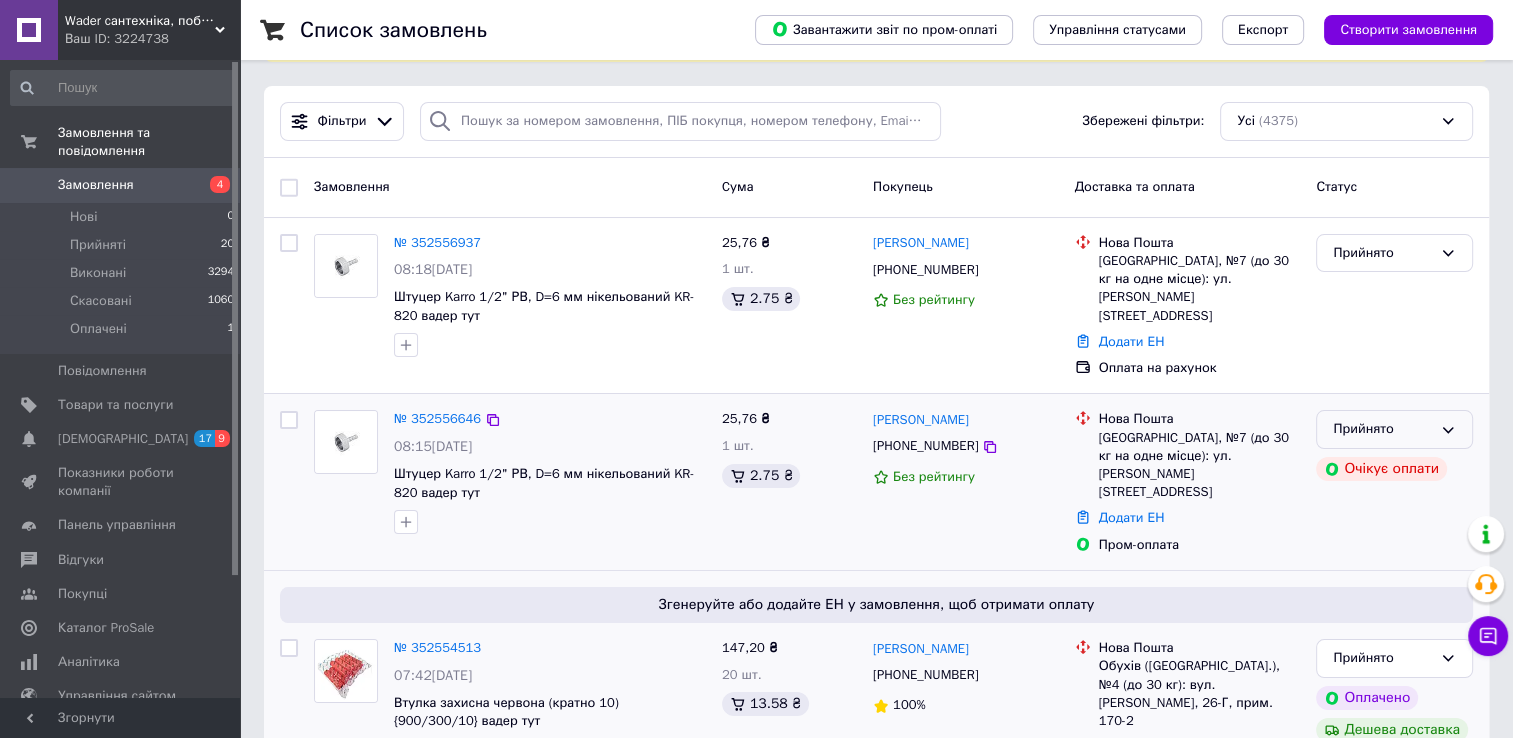 click on "Прийнято" at bounding box center (1382, 429) 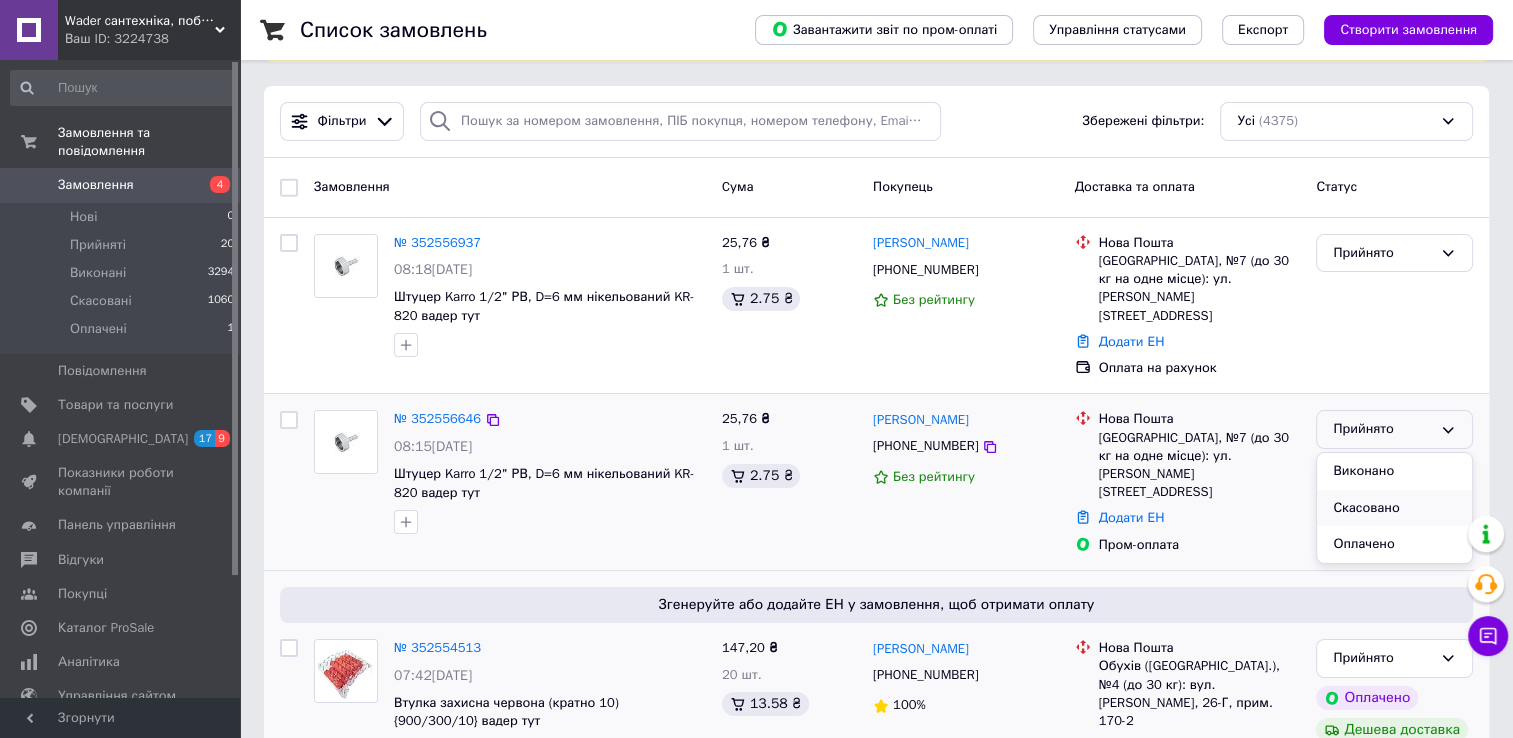 click on "Скасовано" at bounding box center [1394, 508] 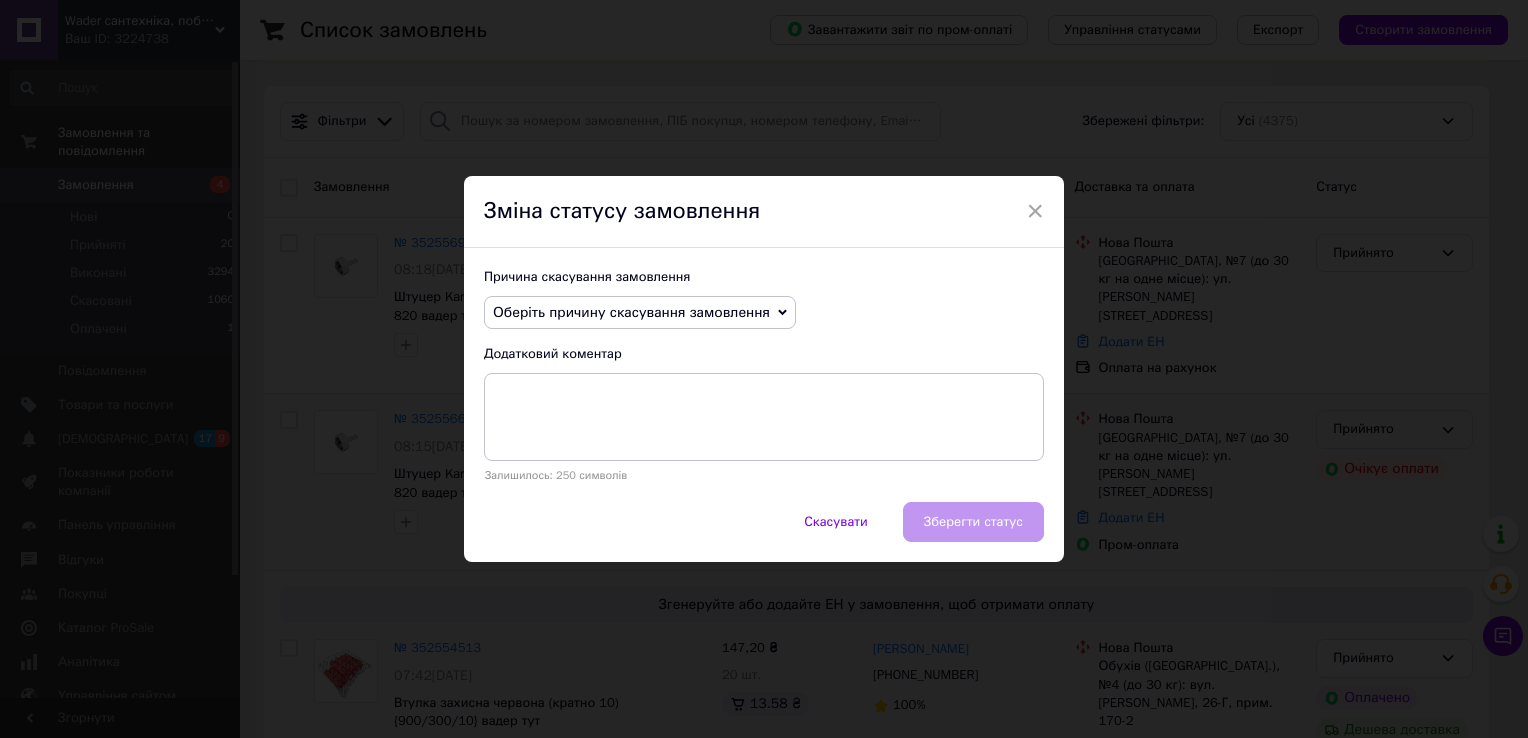 click on "Оберіть причину скасування замовлення" at bounding box center [640, 313] 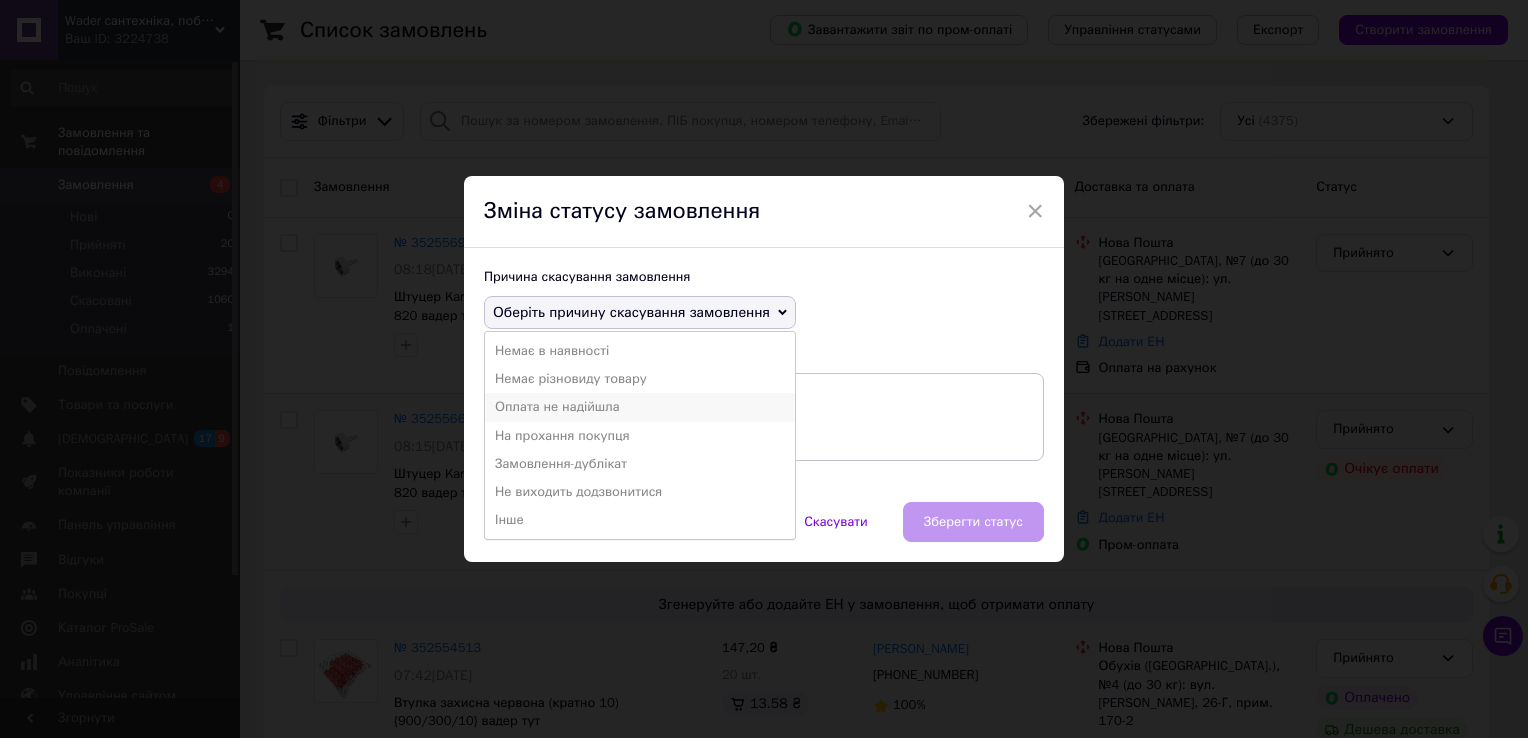 click on "Оплата не надійшла" at bounding box center [640, 407] 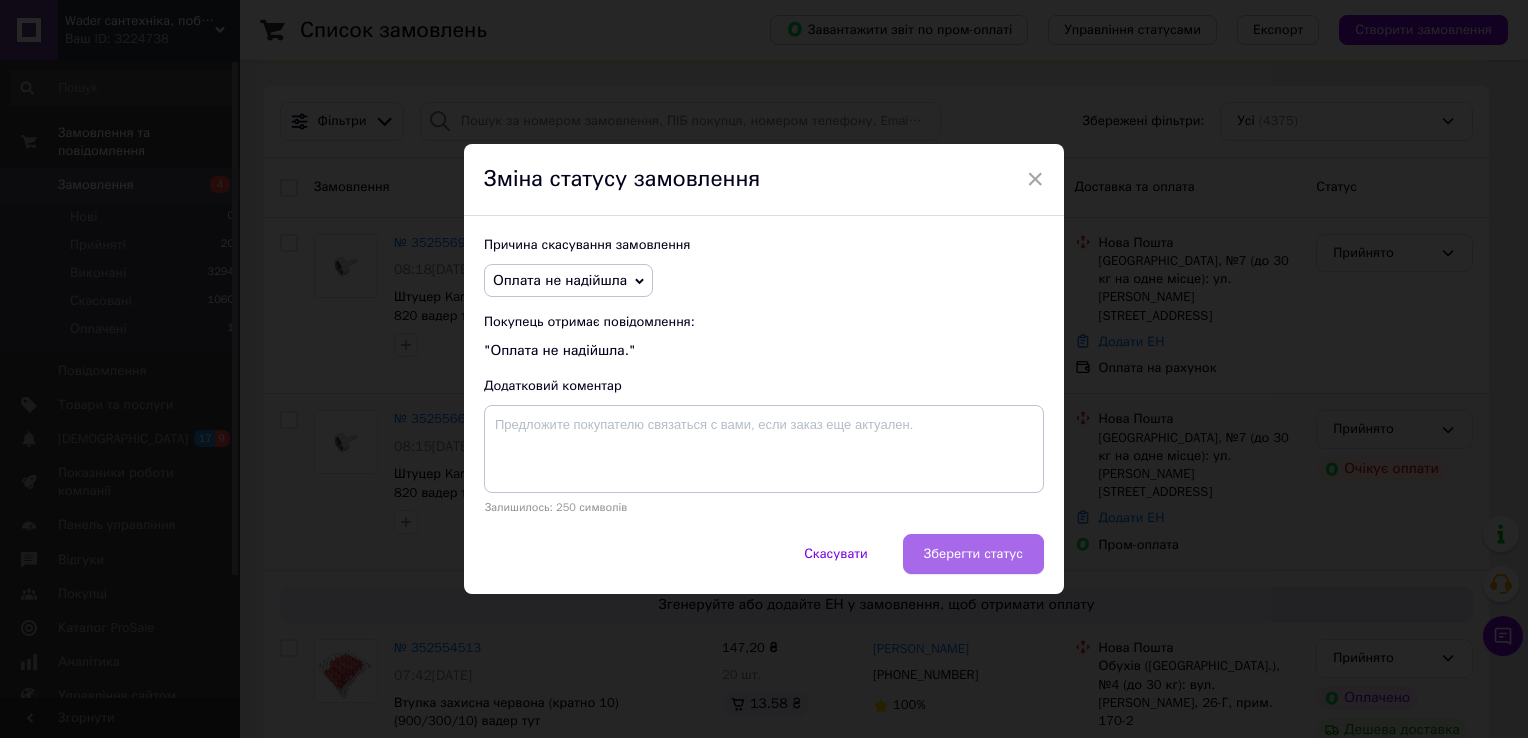 click on "Зберегти статус" at bounding box center (973, 554) 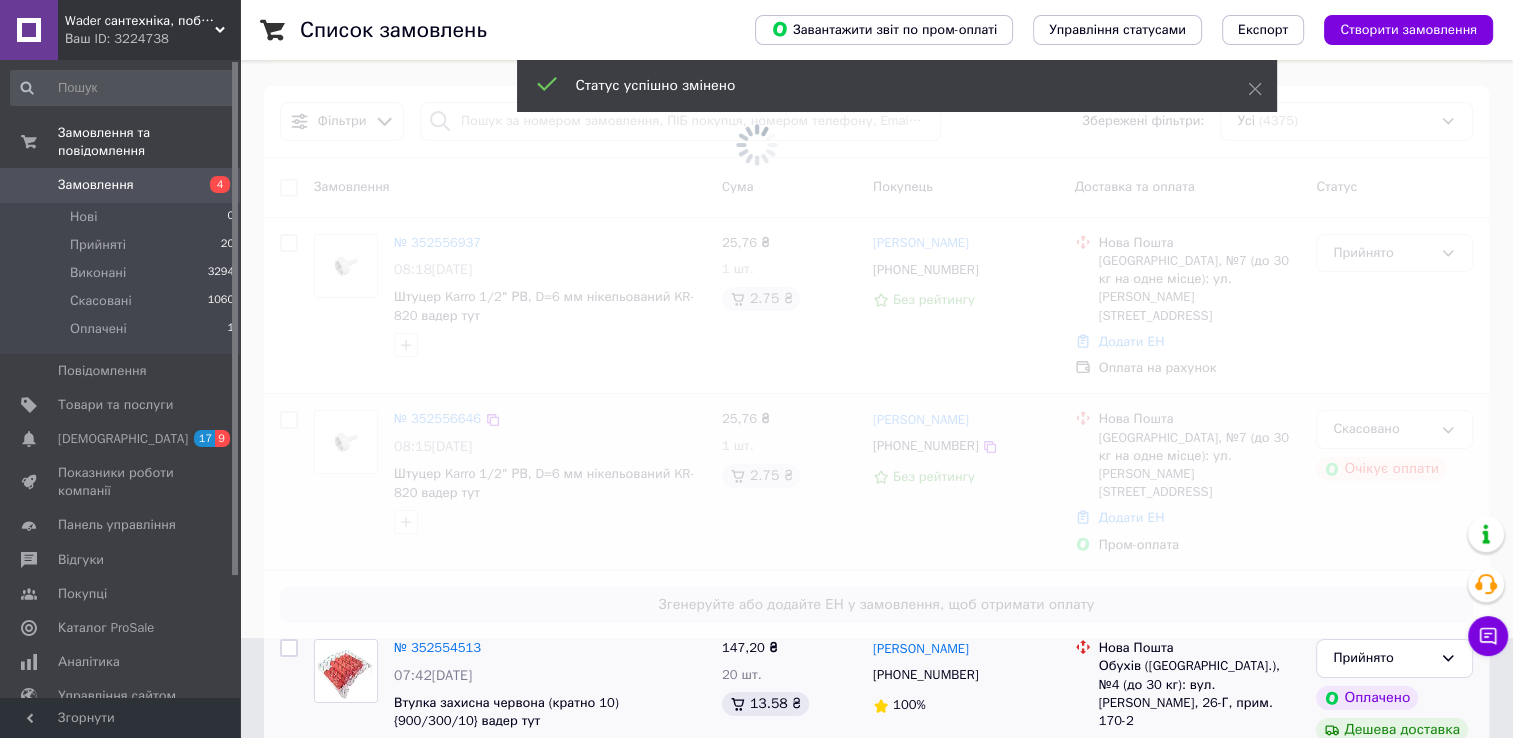 click at bounding box center (756, 269) 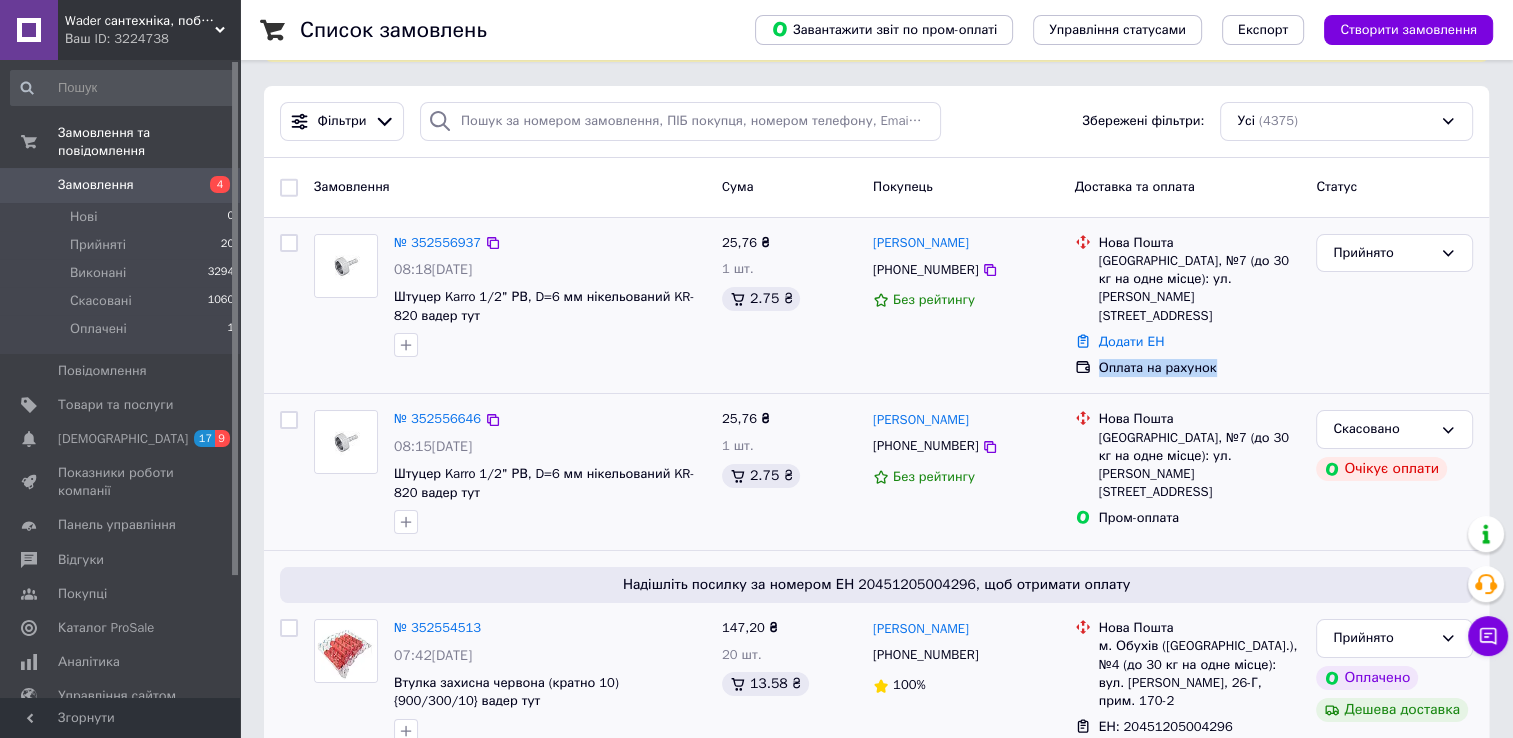 drag, startPoint x: 1219, startPoint y: 344, endPoint x: 1086, endPoint y: 351, distance: 133.18408 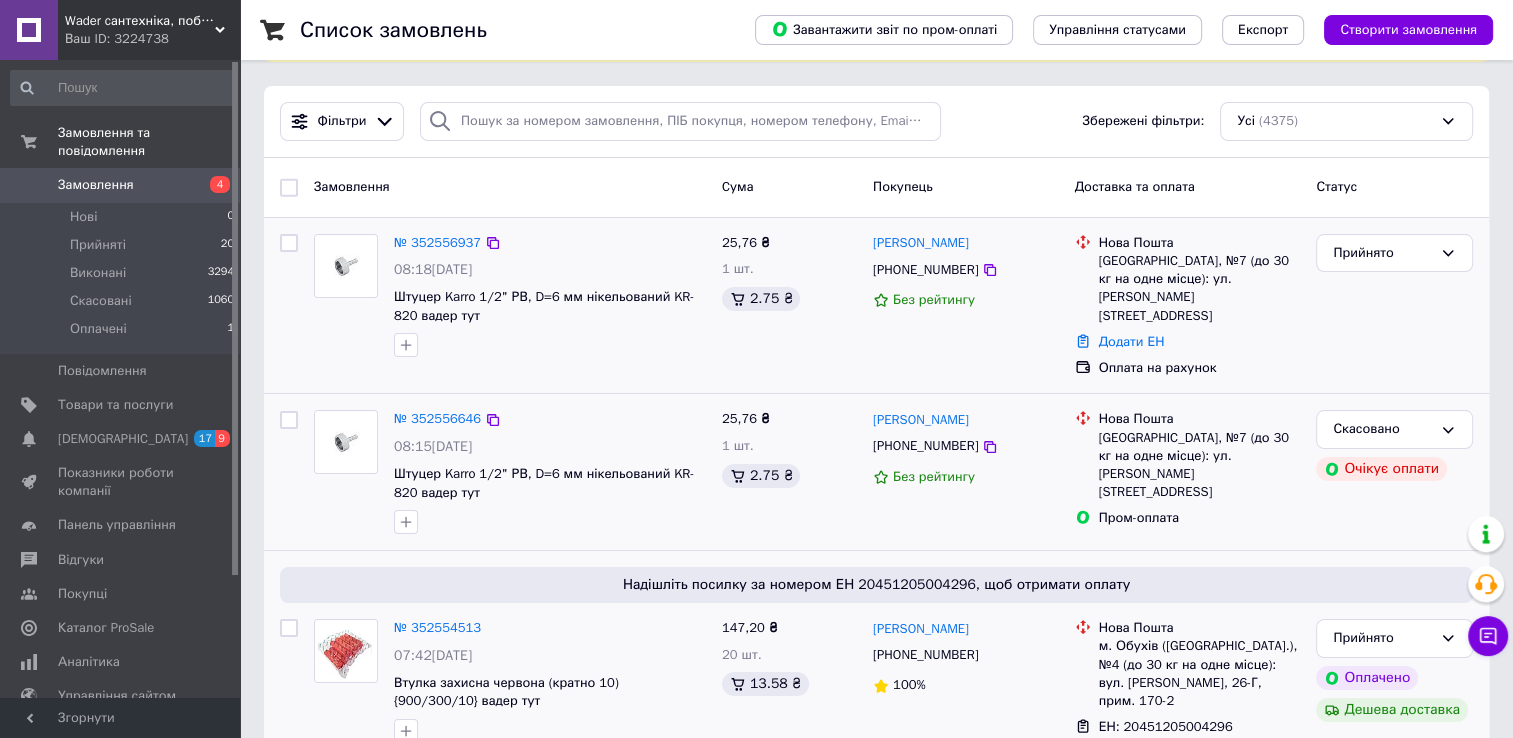 click on "Оплата на рахунок" at bounding box center [1200, 368] 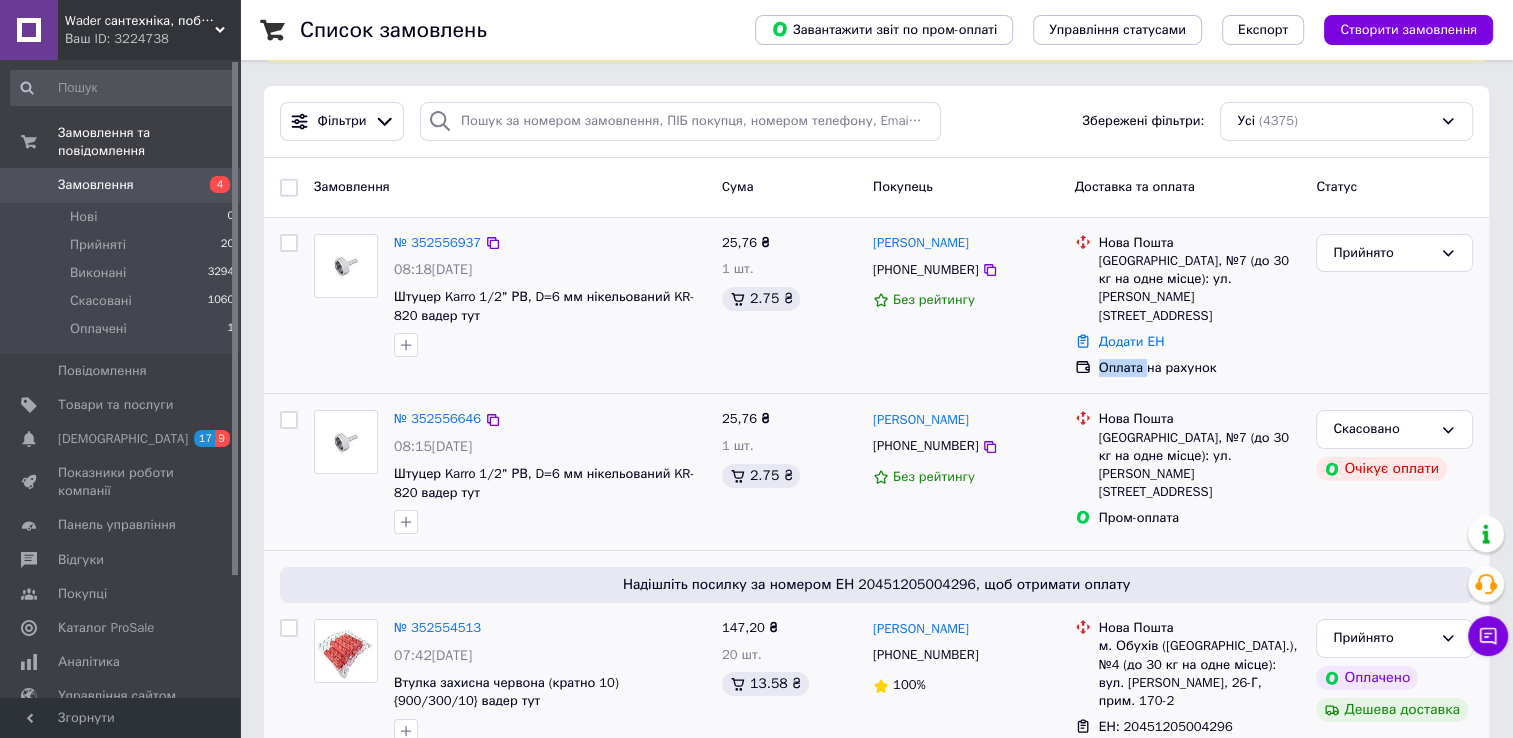 drag, startPoint x: 1112, startPoint y: 350, endPoint x: 1083, endPoint y: 348, distance: 29.068884 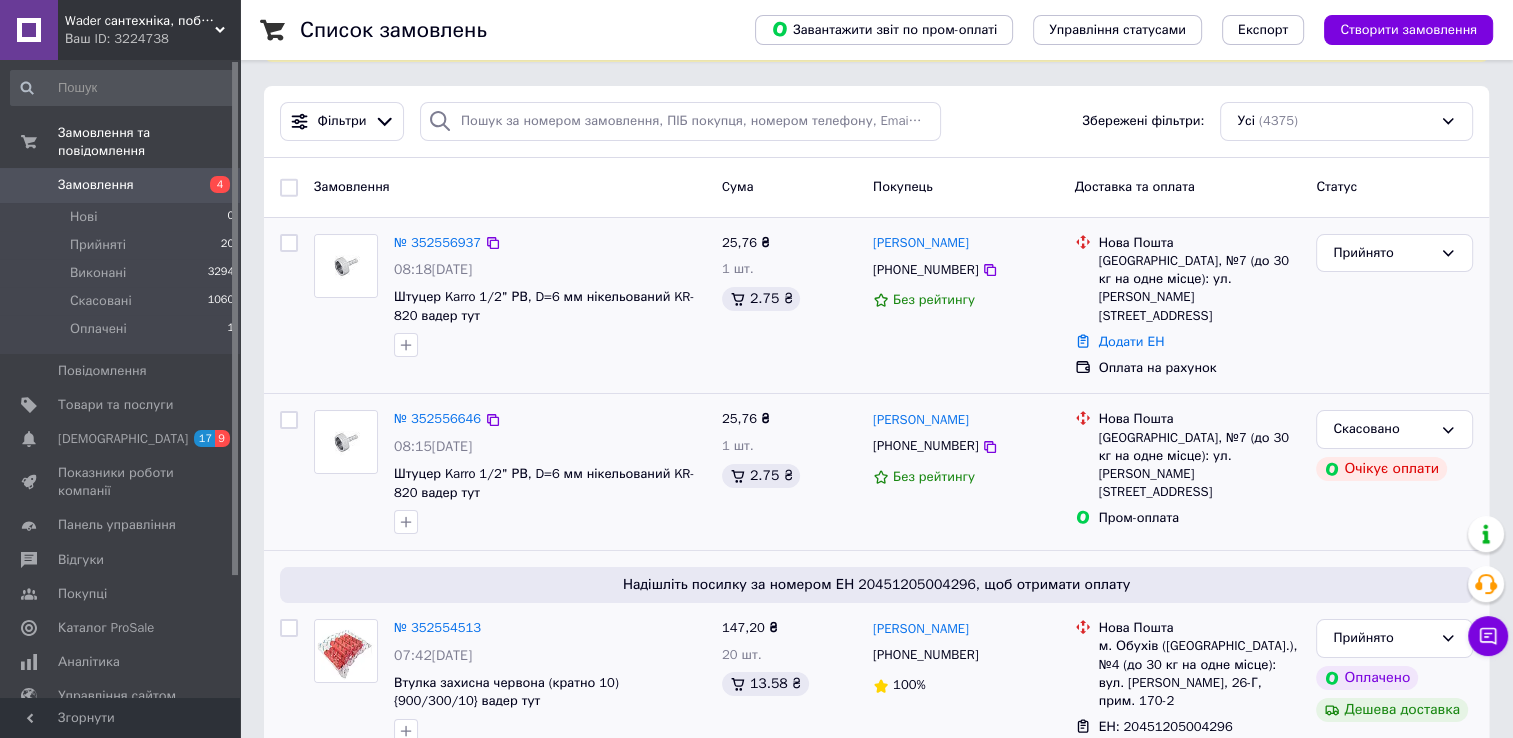 drag, startPoint x: 1083, startPoint y: 348, endPoint x: 1214, endPoint y: 353, distance: 131.09538 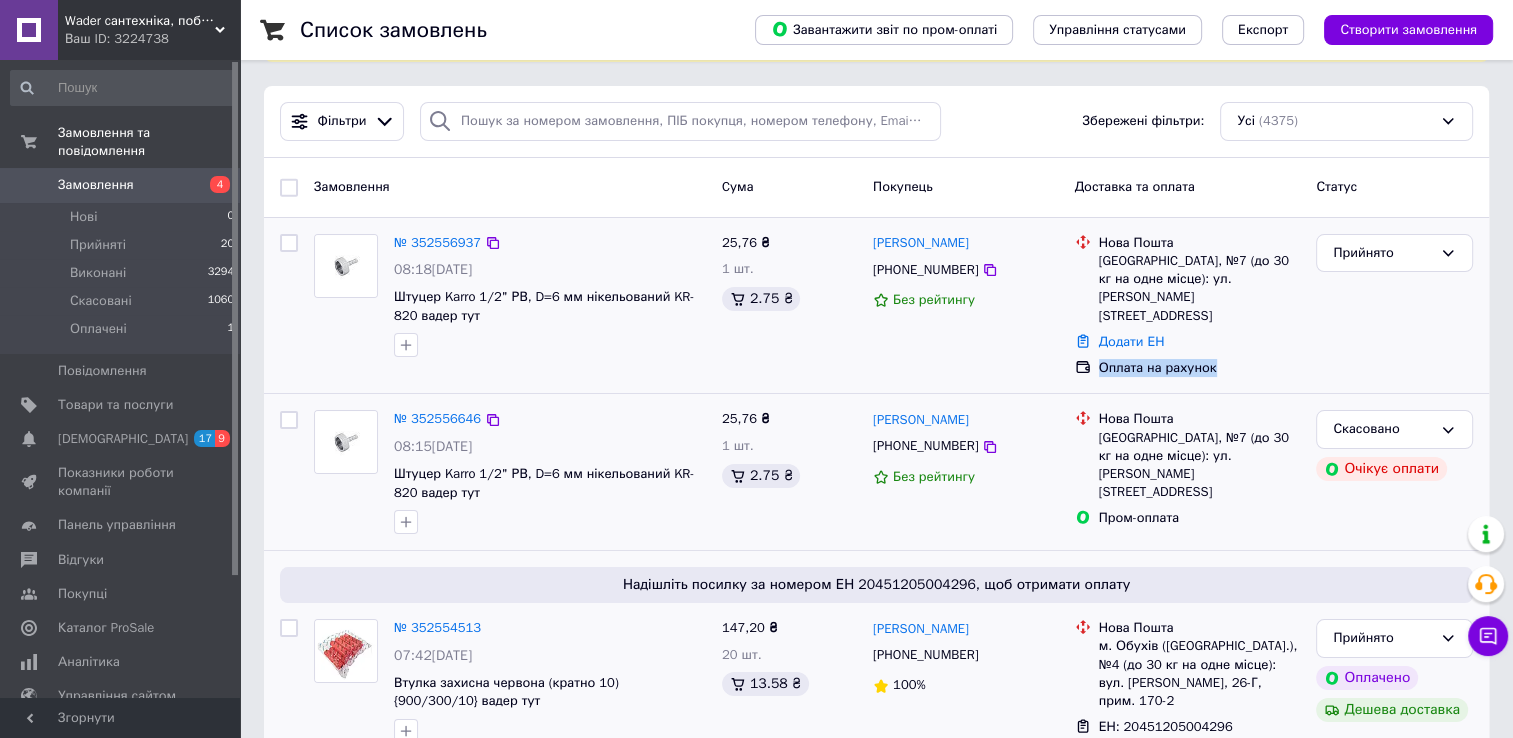 drag, startPoint x: 1217, startPoint y: 353, endPoint x: 1069, endPoint y: 346, distance: 148.16545 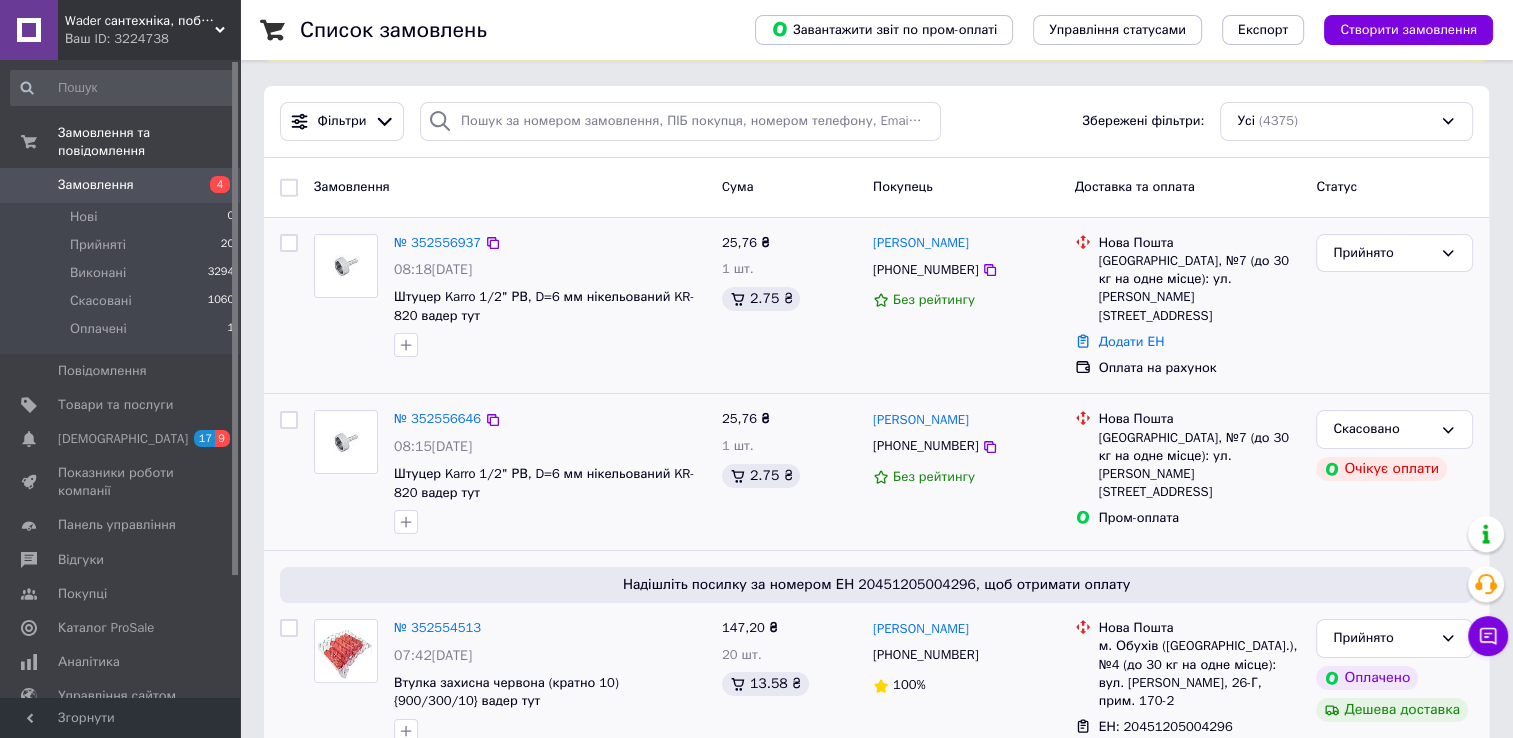 click on "25,76 ₴ 1 шт. 2.75 ₴" at bounding box center (789, 306) 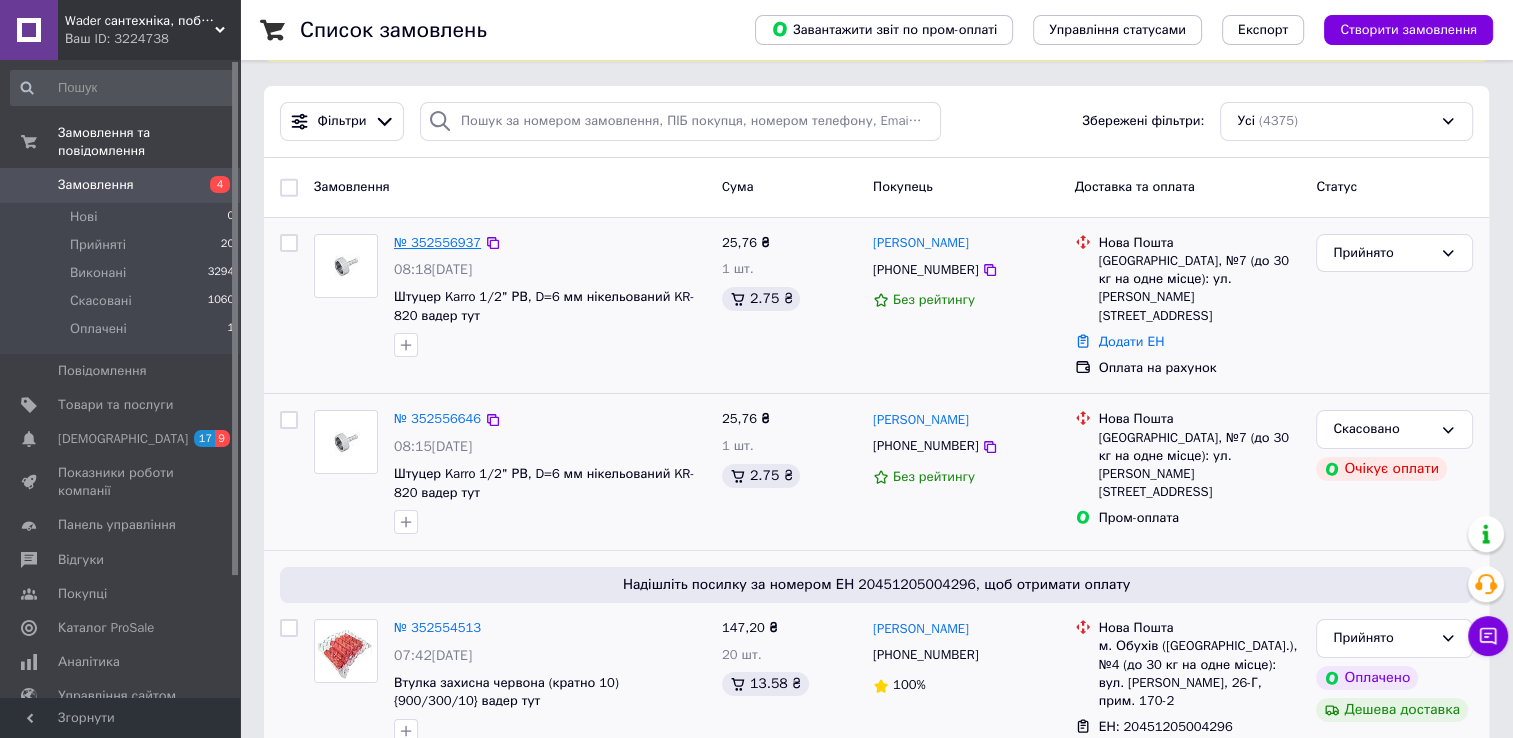 click on "№ 352556937" at bounding box center [437, 242] 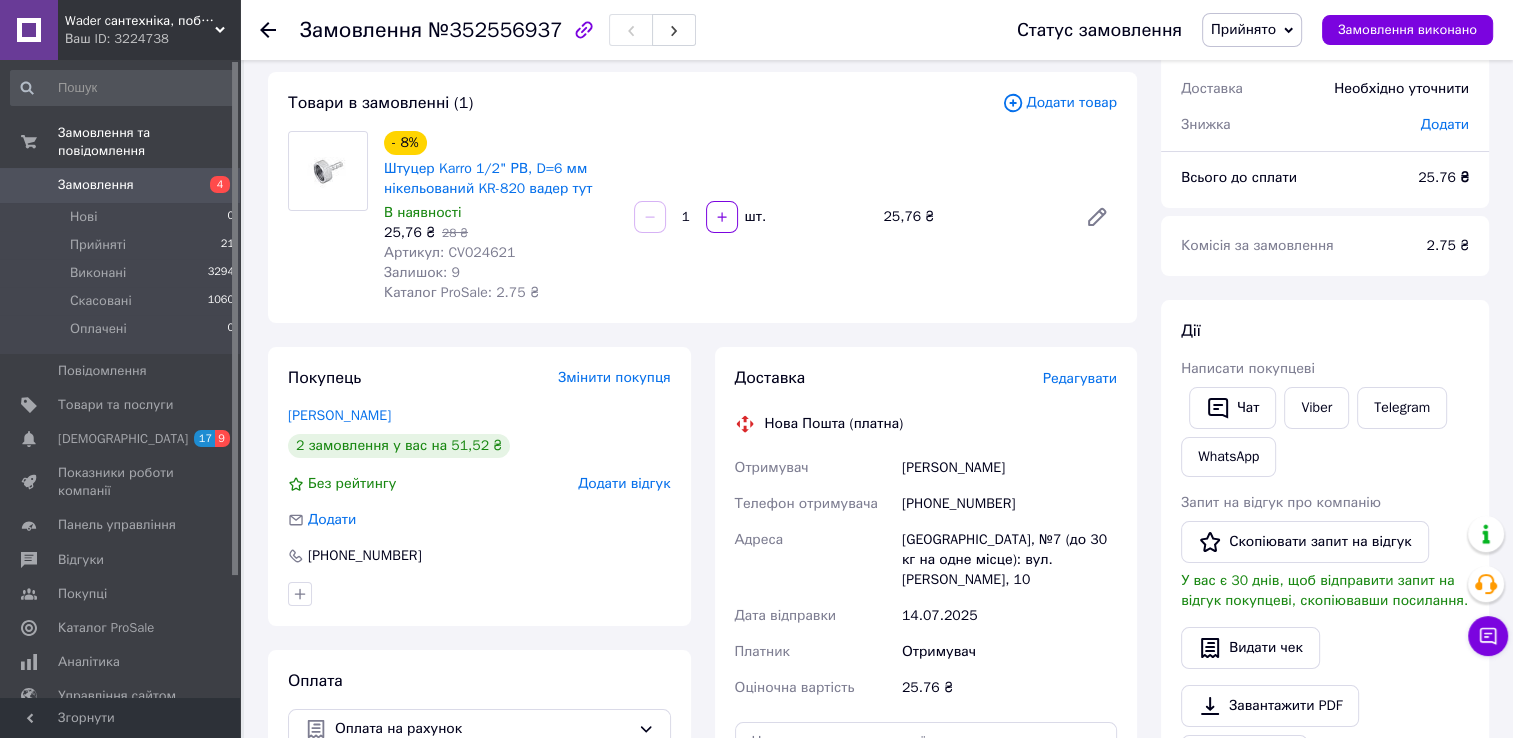 click on "Замовлення" at bounding box center [121, 185] 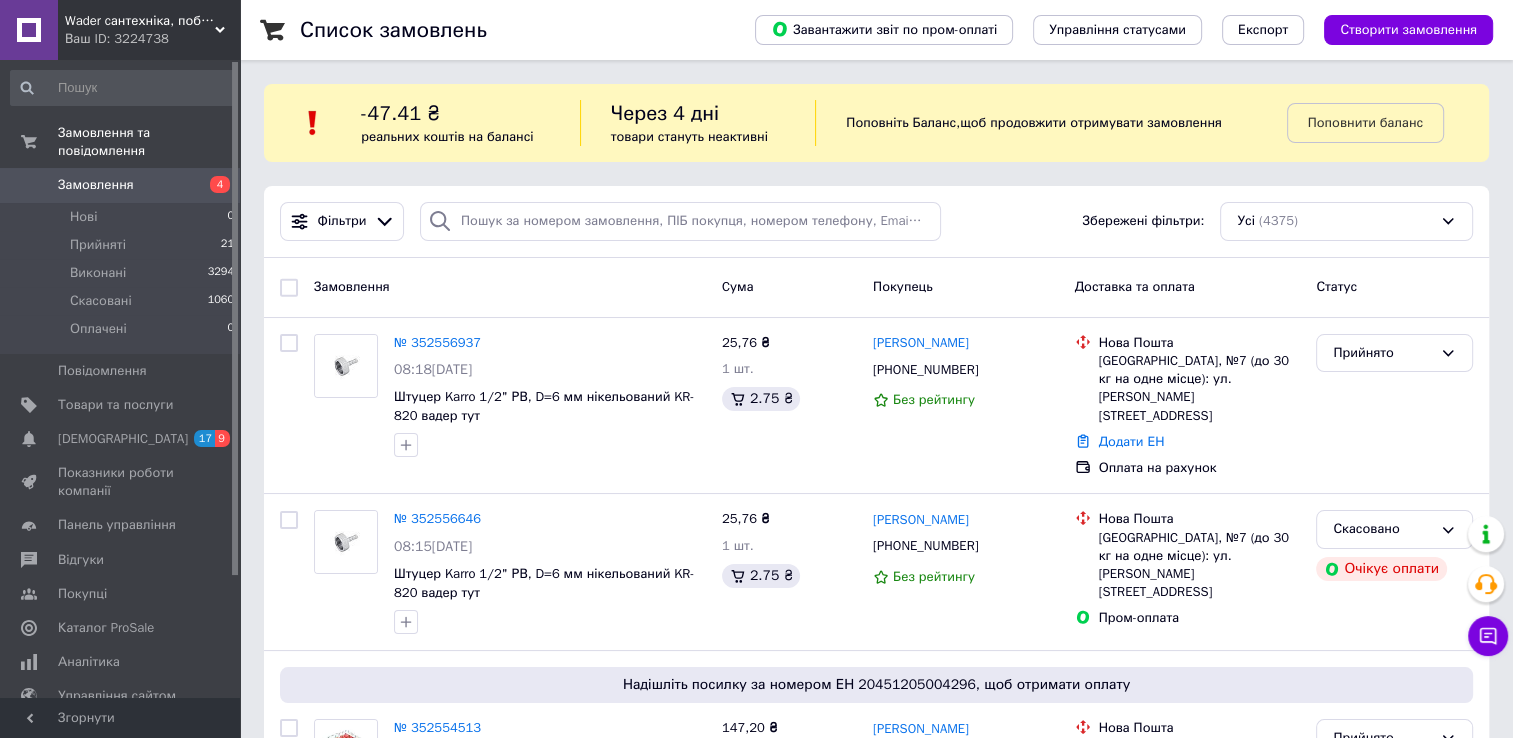 click on "Замовлення 4" at bounding box center [123, 185] 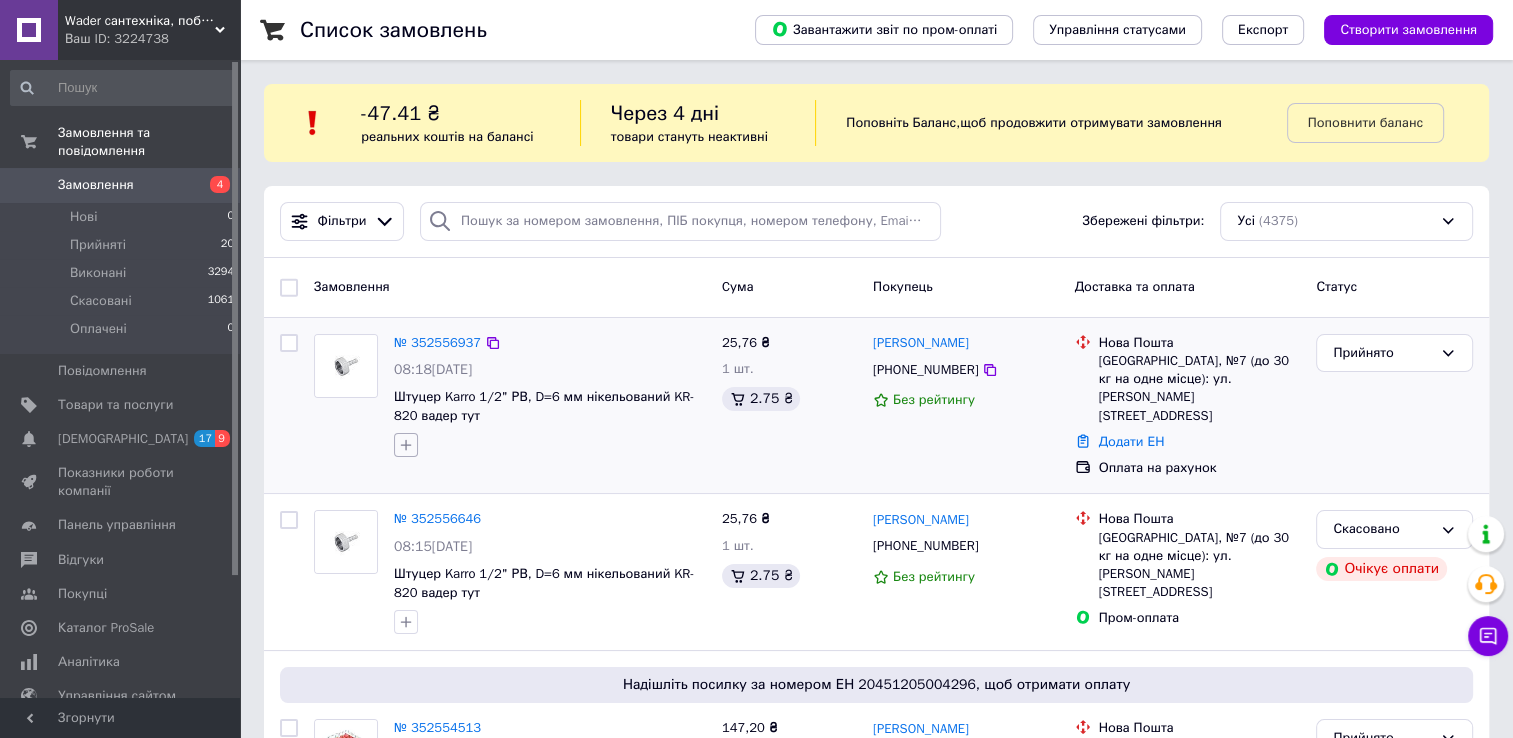 click 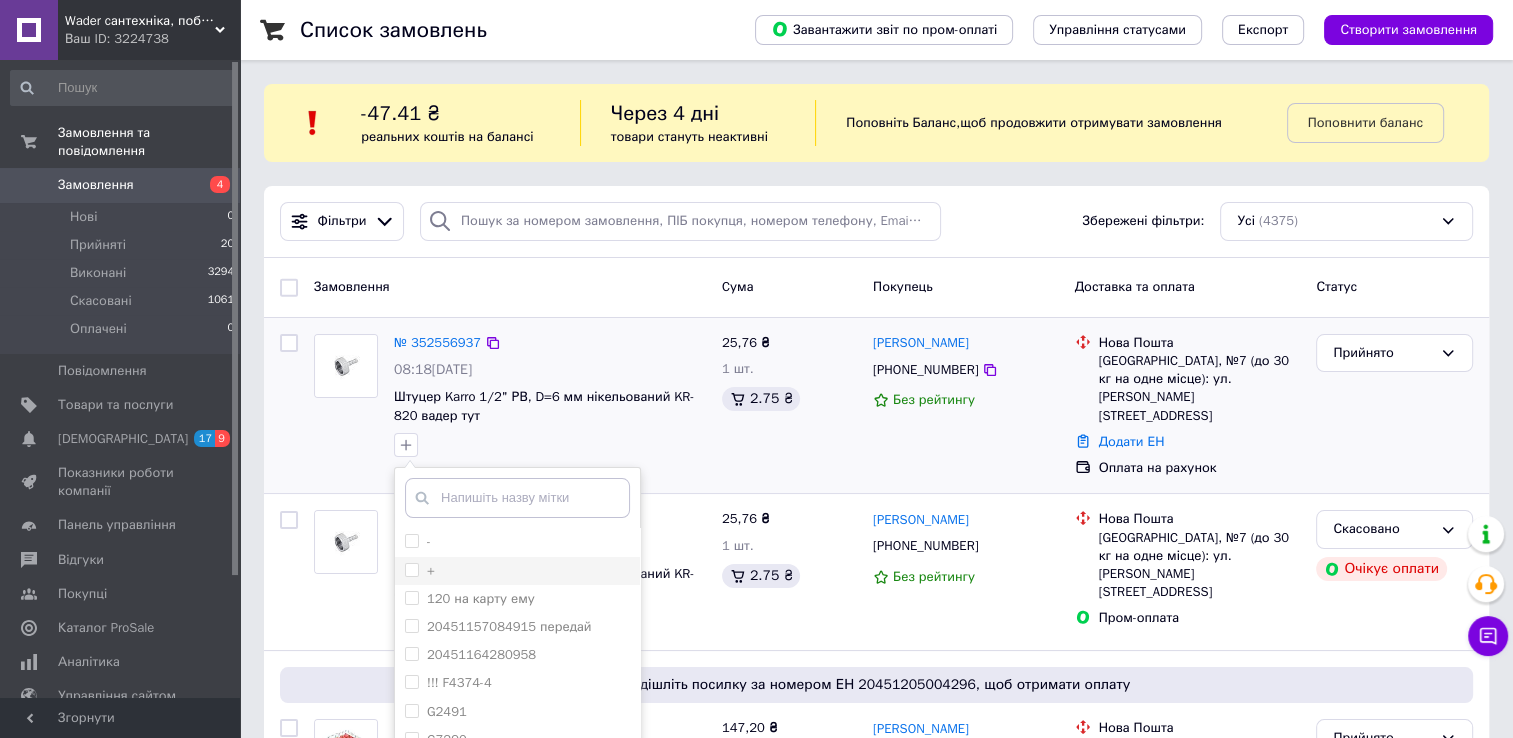 click on "+" at bounding box center [411, 569] 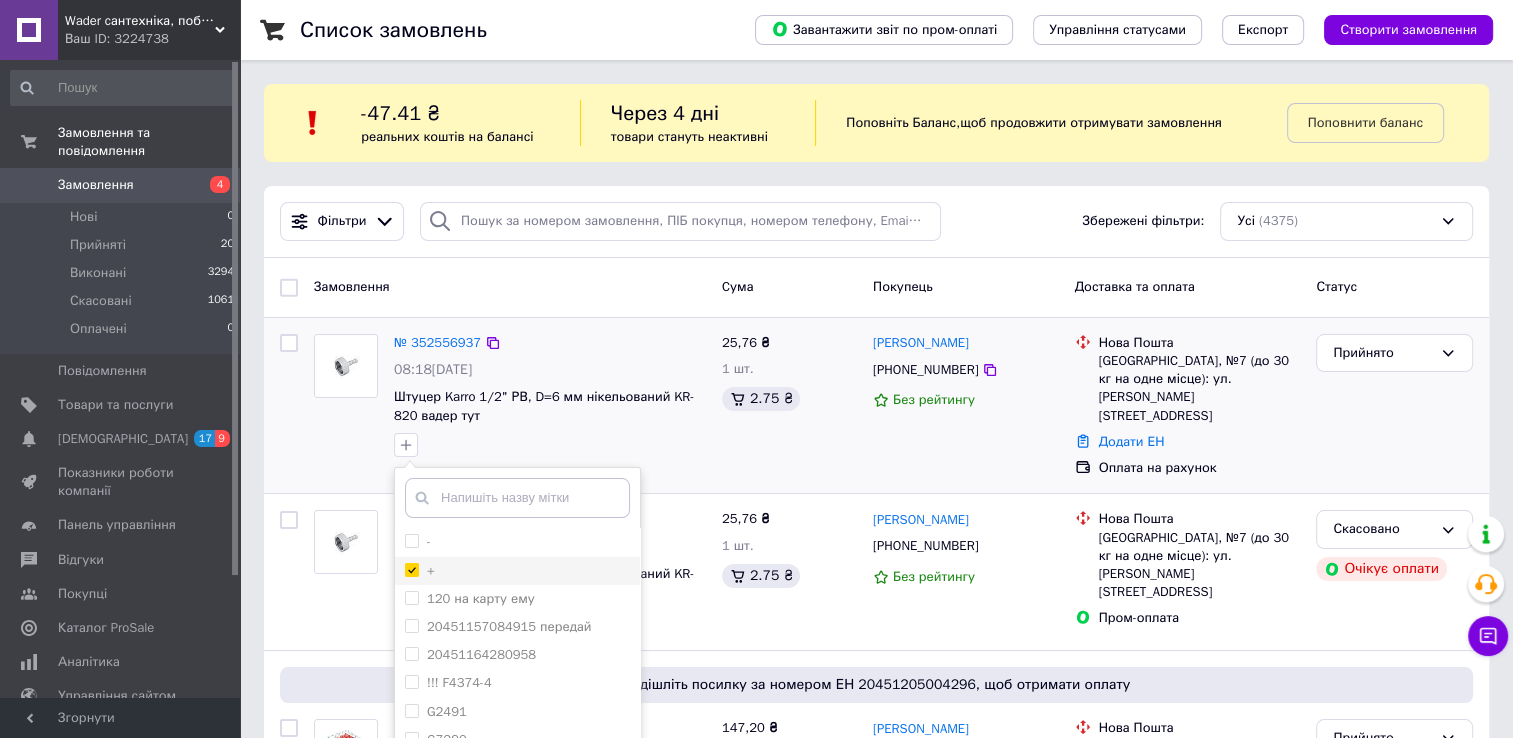 checkbox on "true" 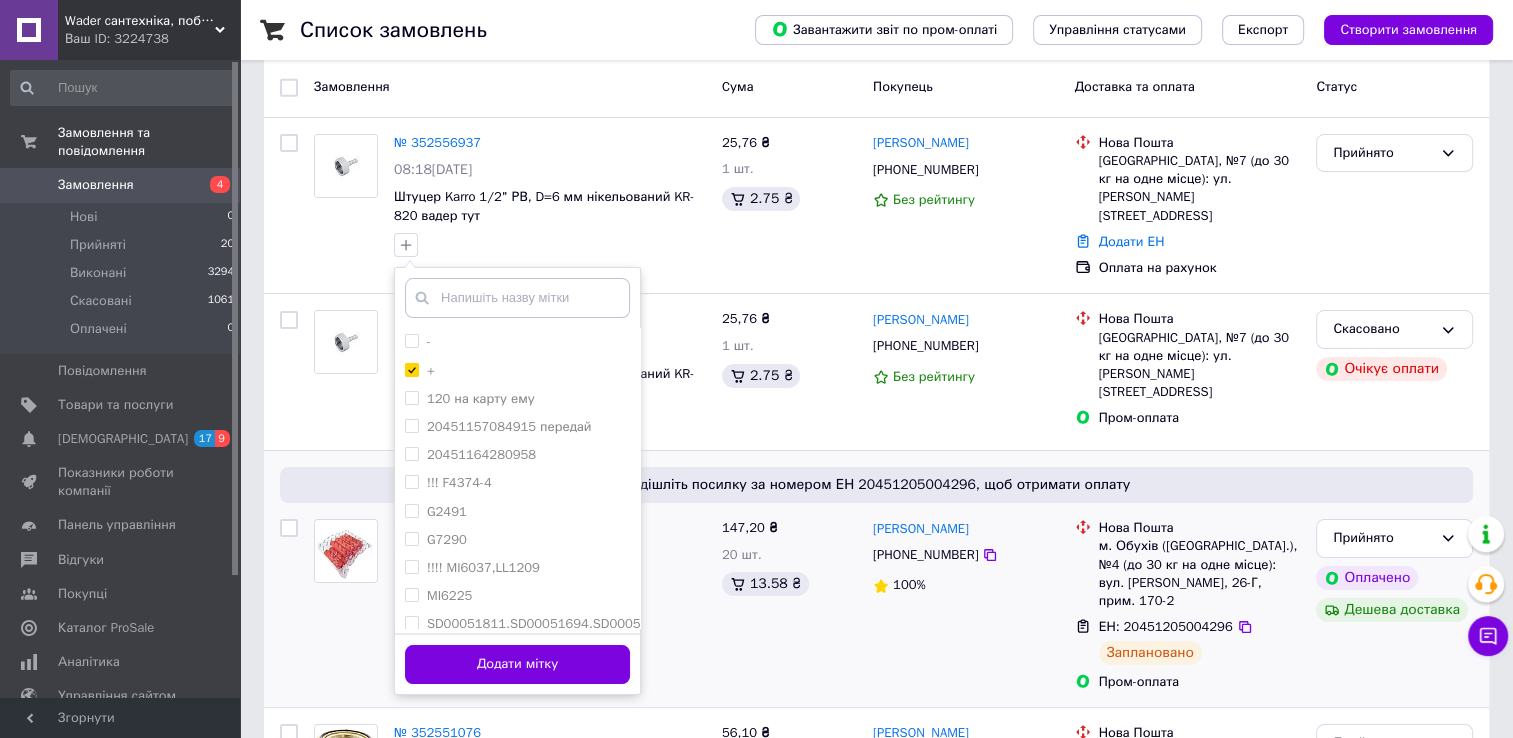drag, startPoint x: 537, startPoint y: 671, endPoint x: 482, endPoint y: 477, distance: 201.64572 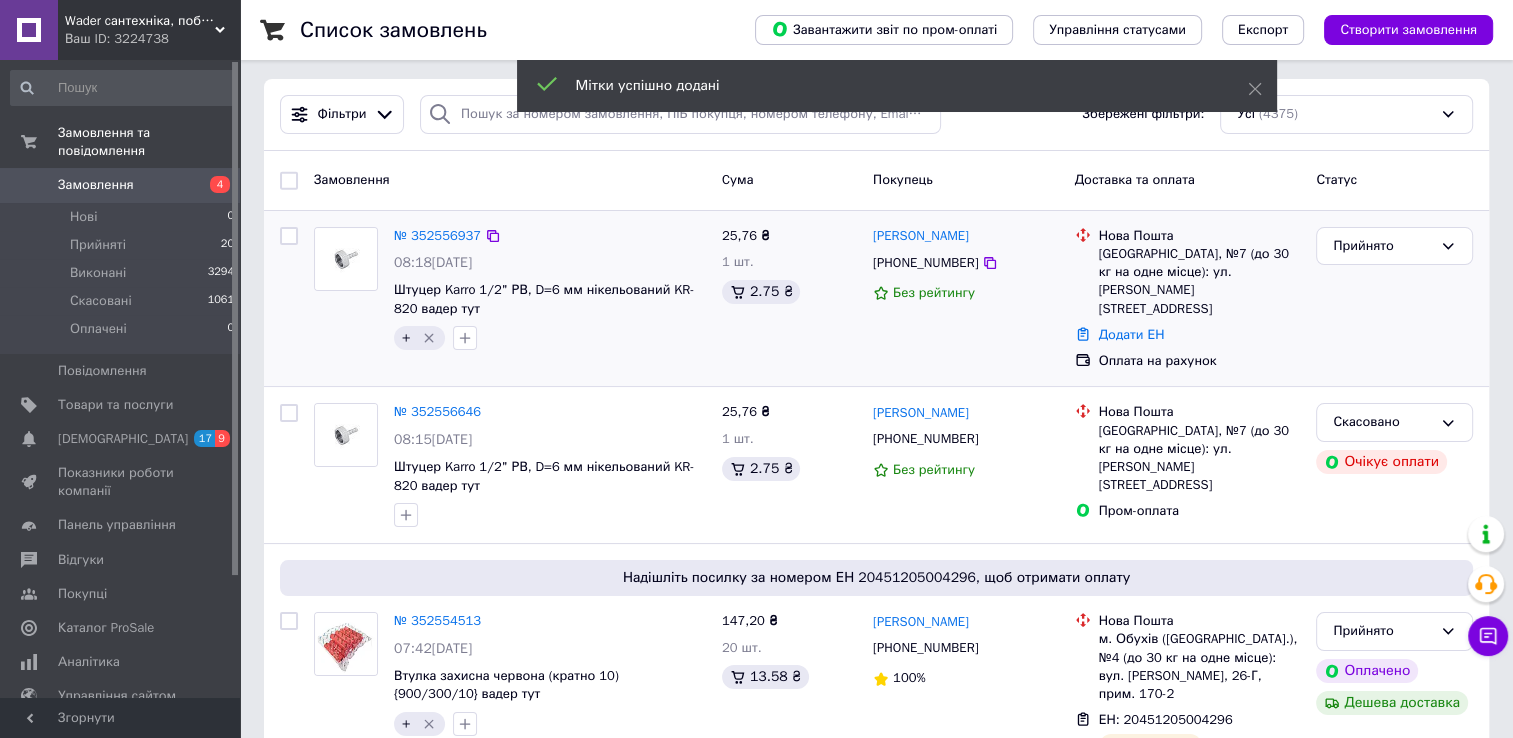 scroll, scrollTop: 100, scrollLeft: 0, axis: vertical 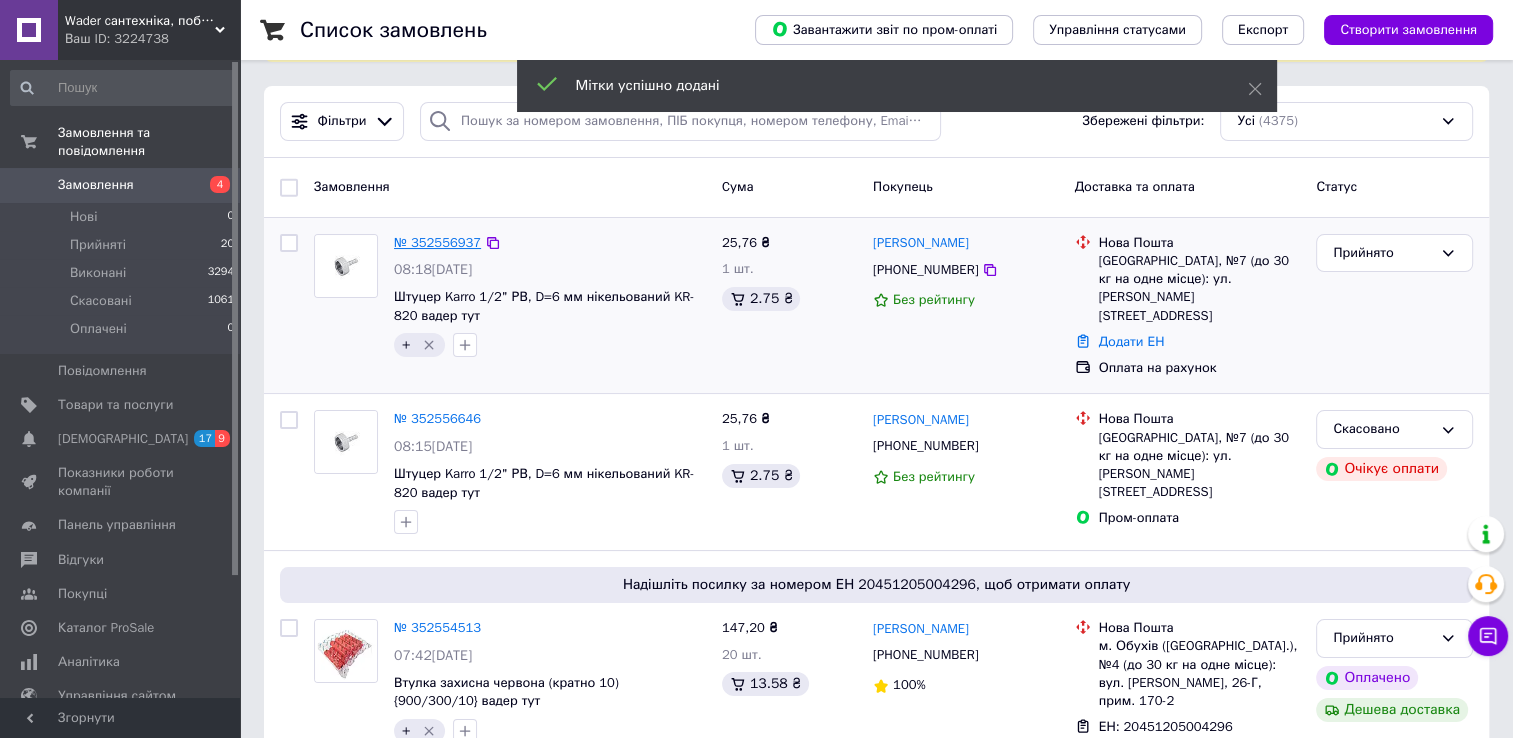click on "№ 352556937" at bounding box center [437, 242] 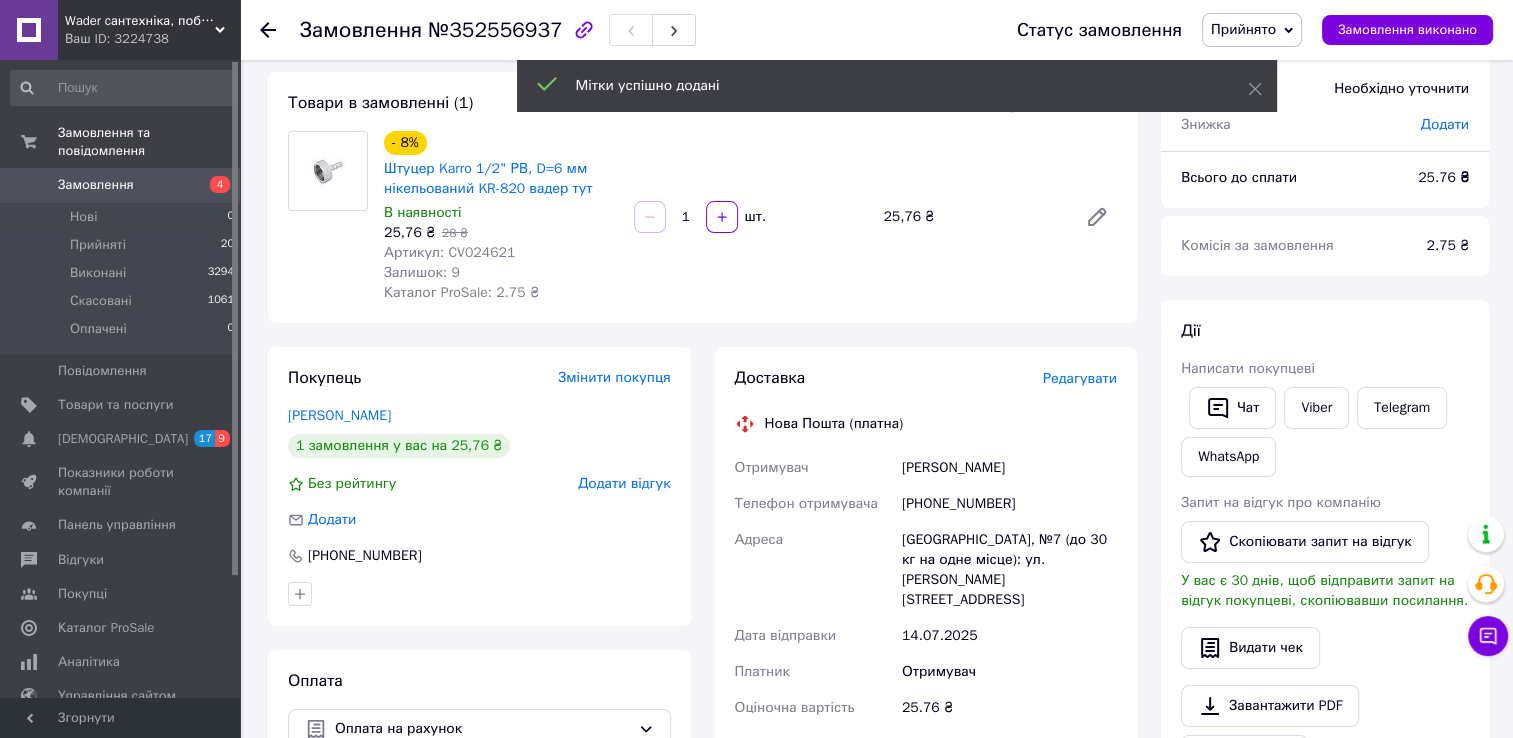 click on "Написати покупцеві" at bounding box center (1325, 369) 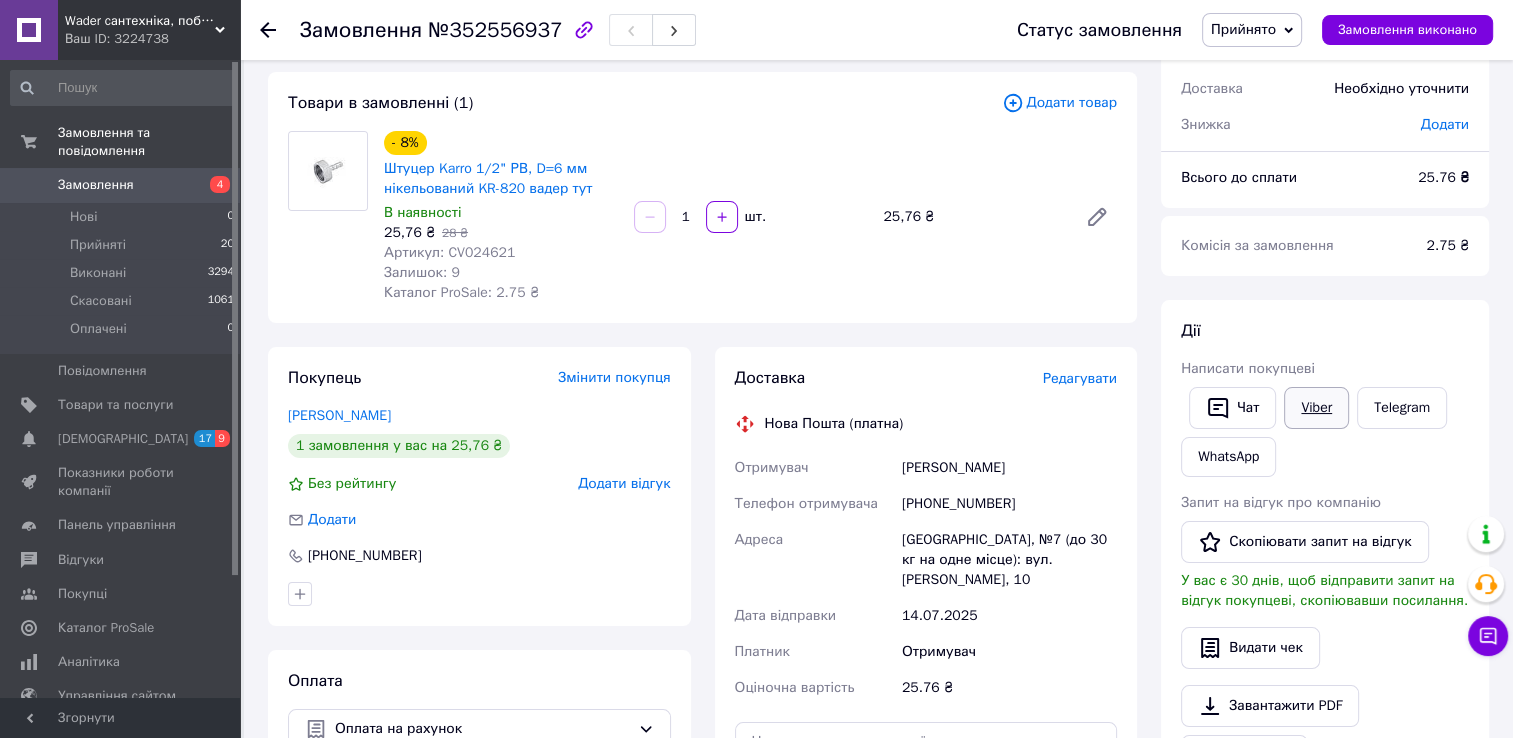 click on "Viber" at bounding box center [1316, 408] 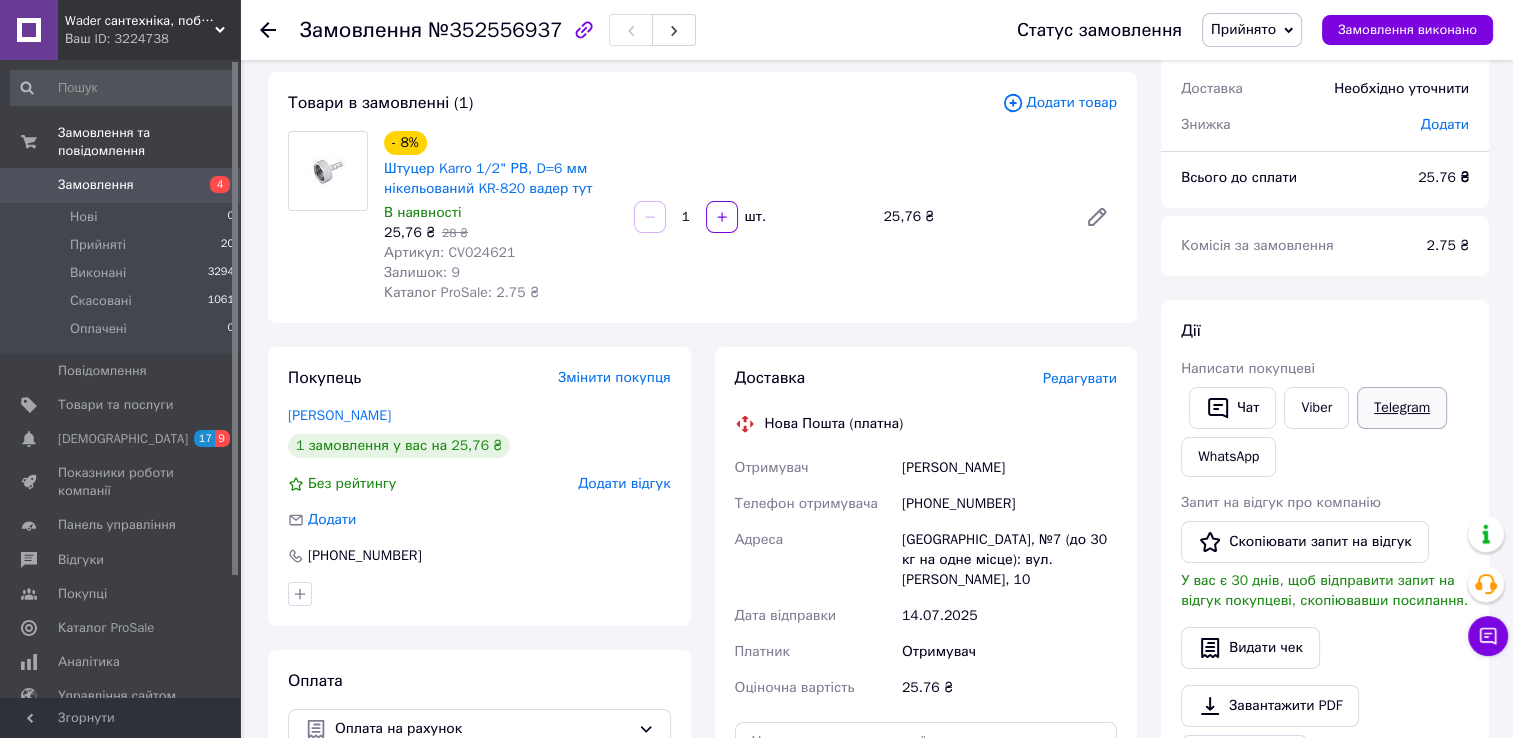 click on "Telegram" at bounding box center (1402, 408) 